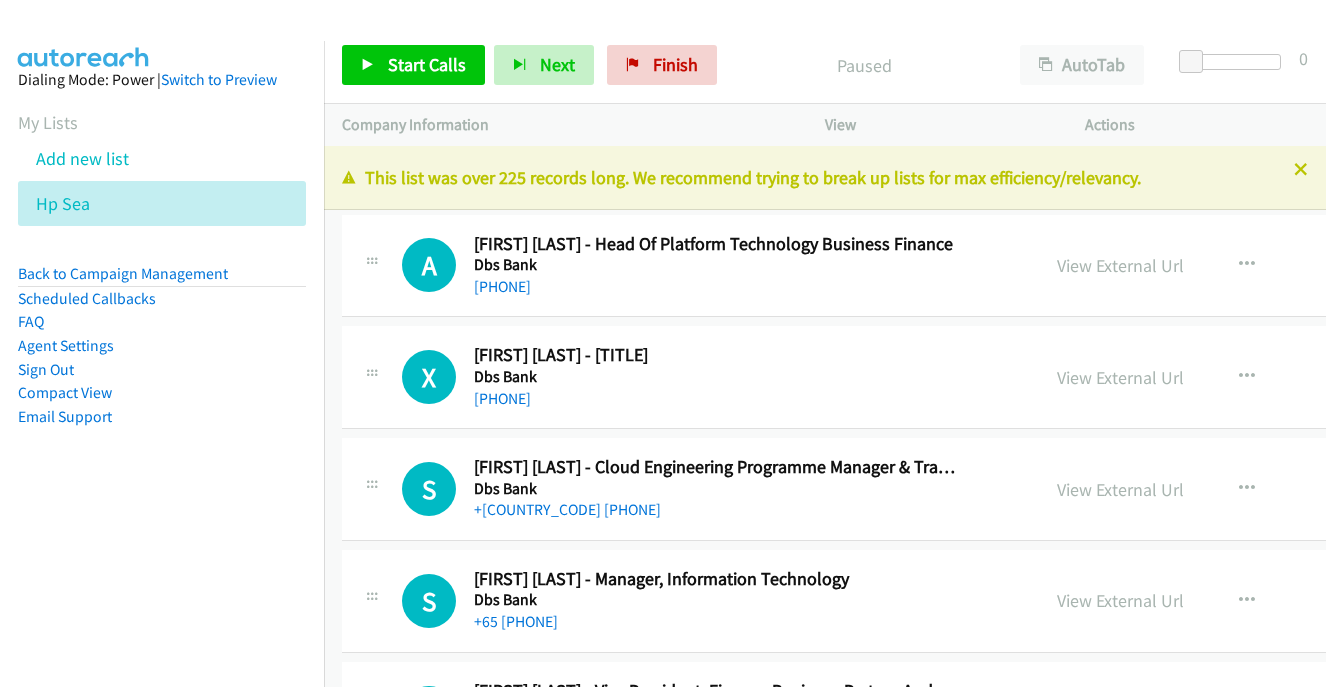 scroll, scrollTop: 0, scrollLeft: 0, axis: both 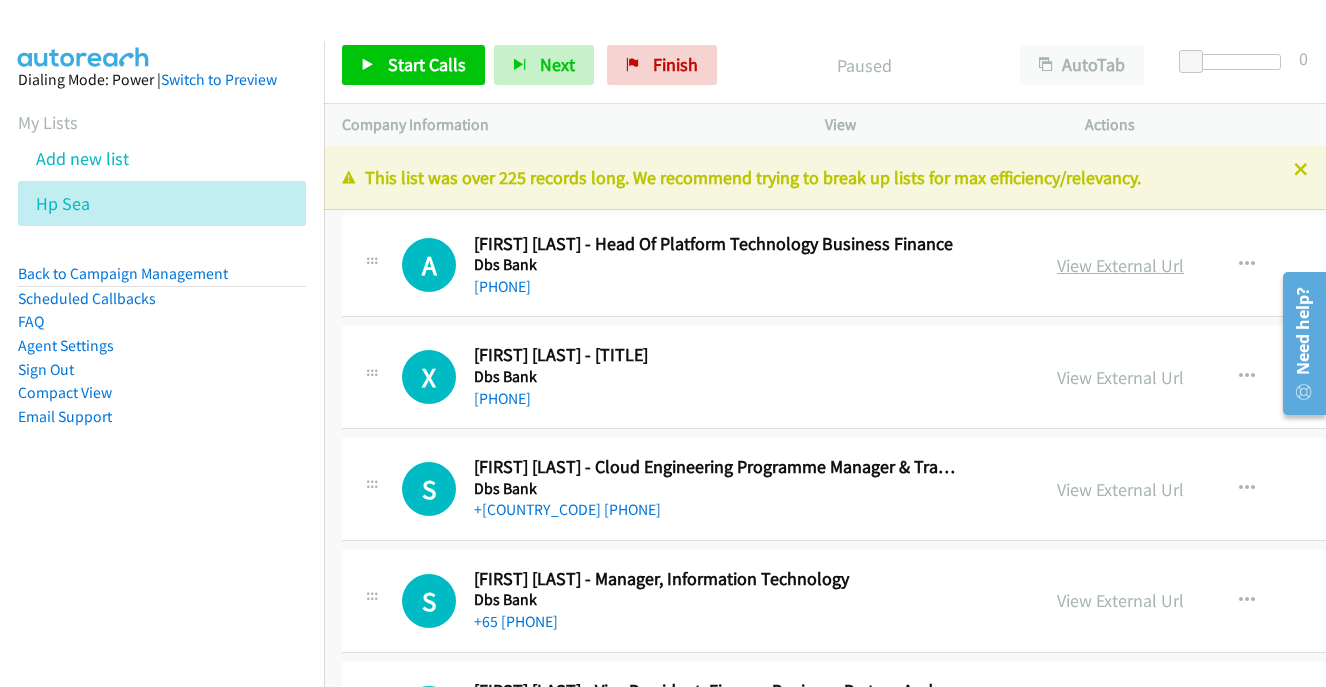 click on "View External Url" at bounding box center [1120, 265] 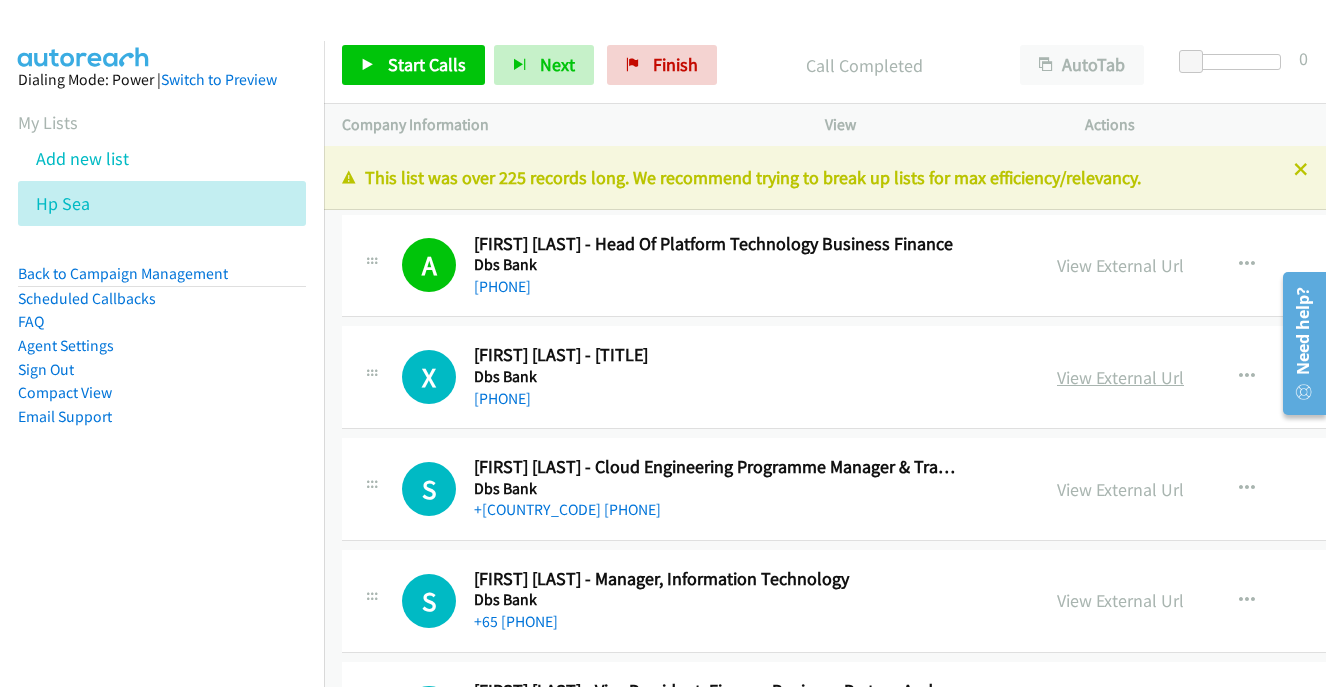 click on "View External Url" at bounding box center [1120, 377] 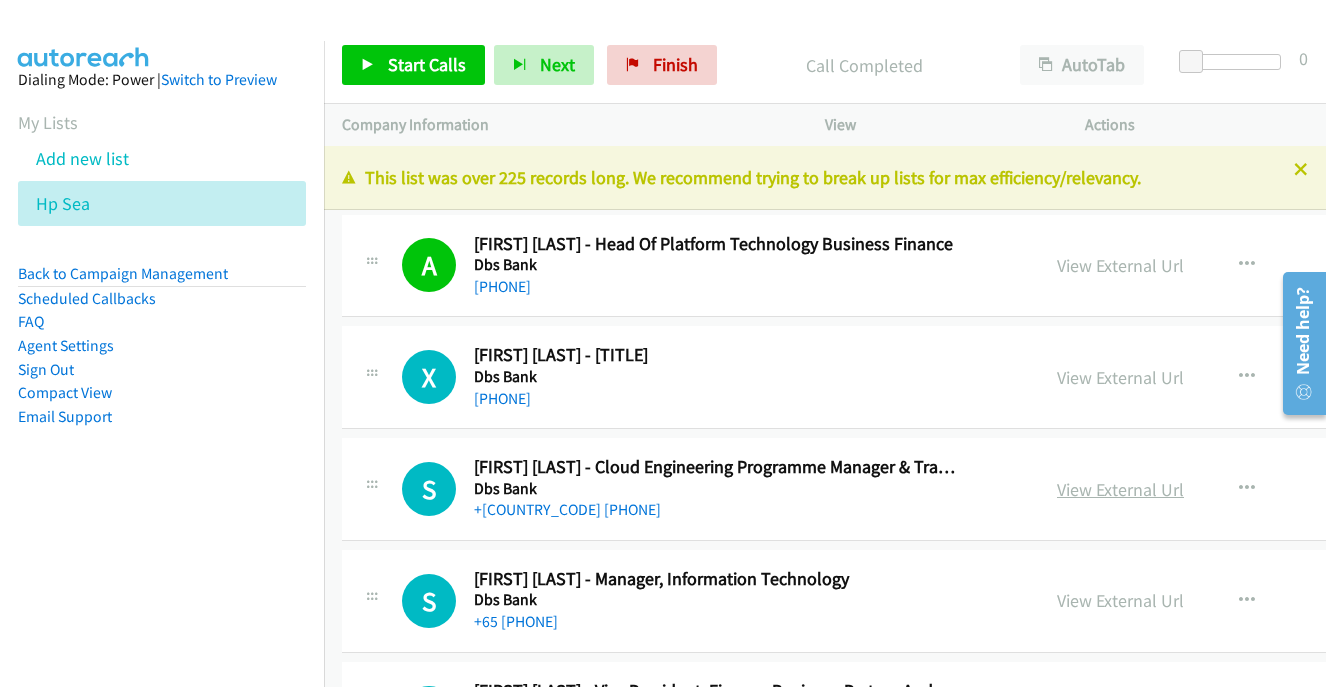 click on "View External Url" at bounding box center (1120, 489) 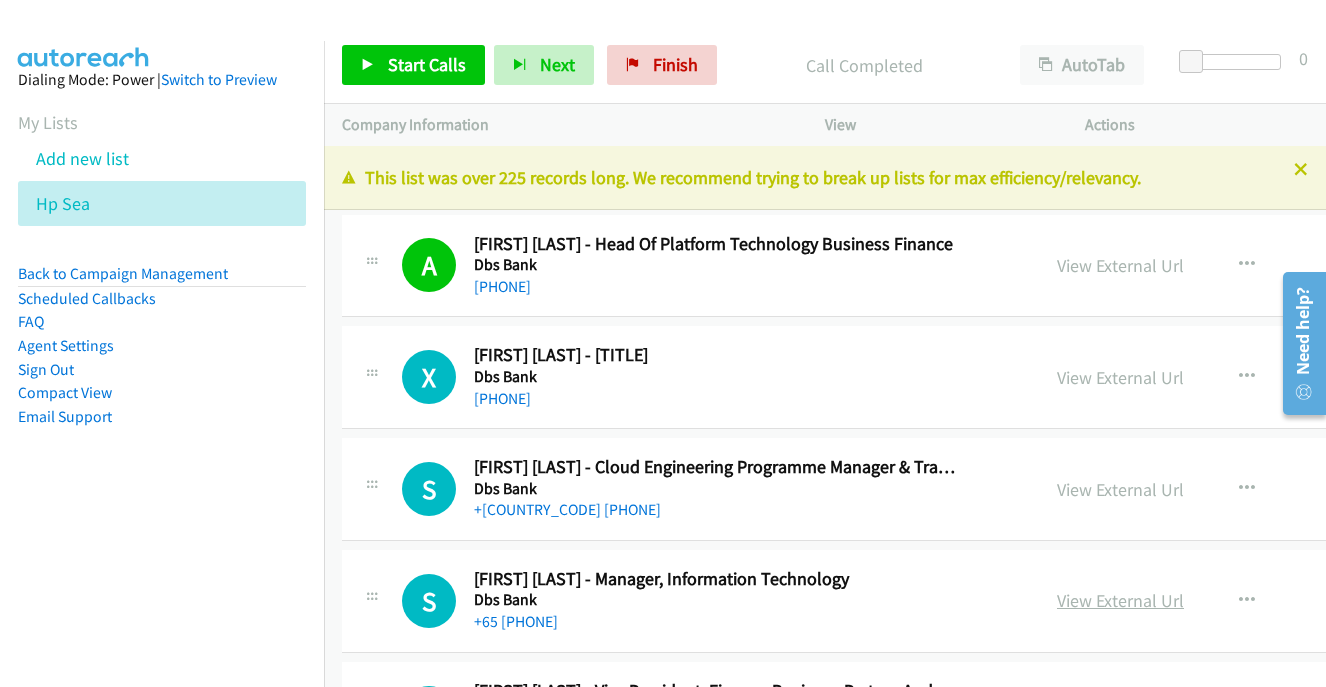 click on "View External Url" at bounding box center (1120, 600) 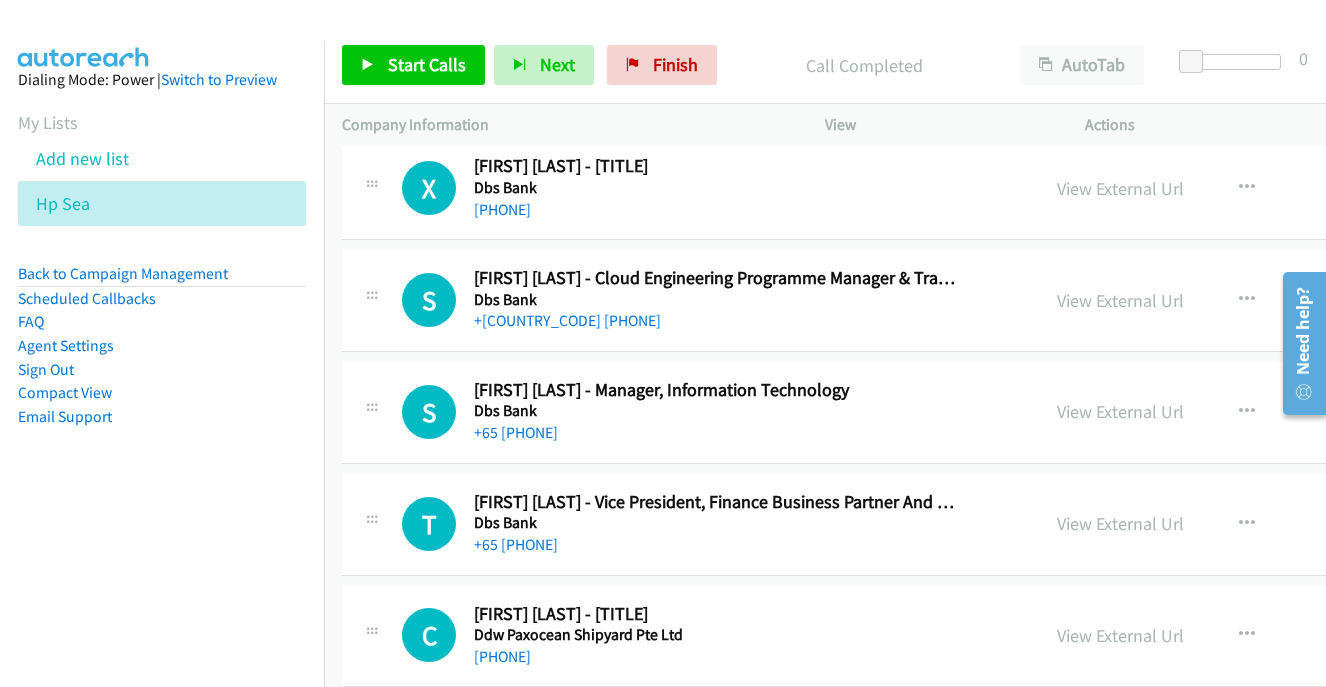 scroll, scrollTop: 205, scrollLeft: 0, axis: vertical 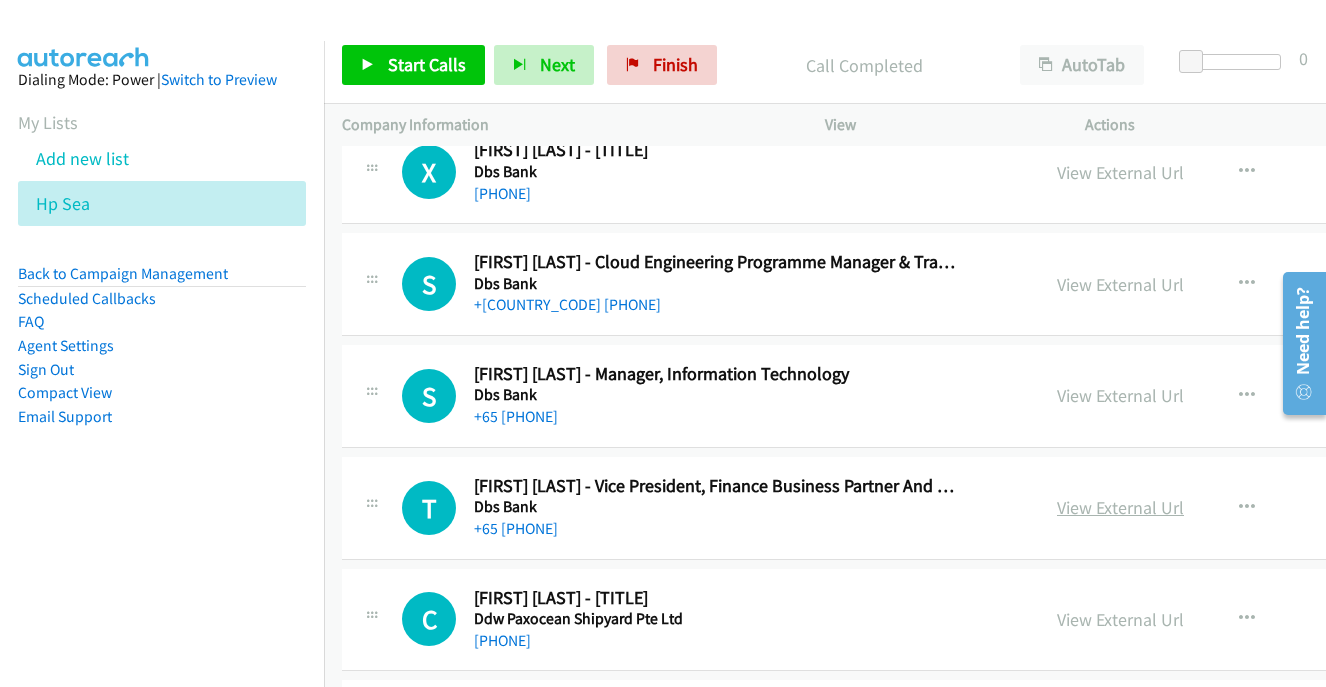 click on "View External Url" at bounding box center [1120, 507] 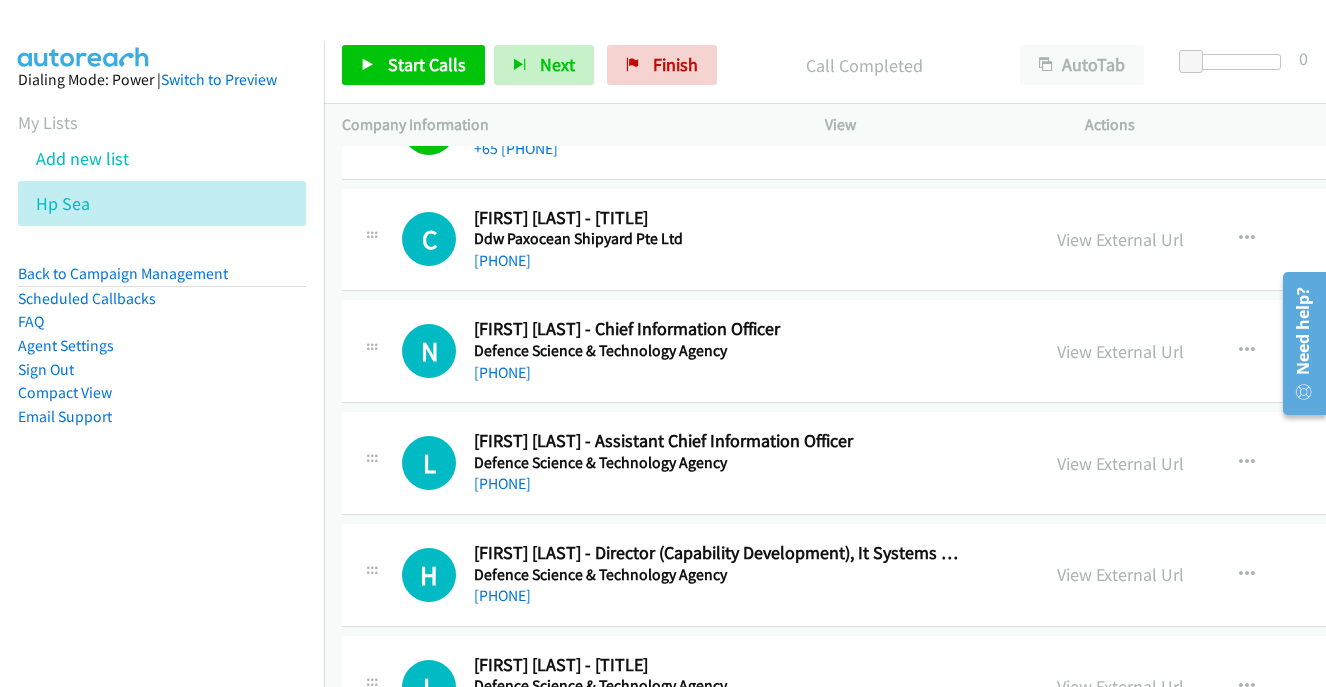 scroll, scrollTop: 588, scrollLeft: 0, axis: vertical 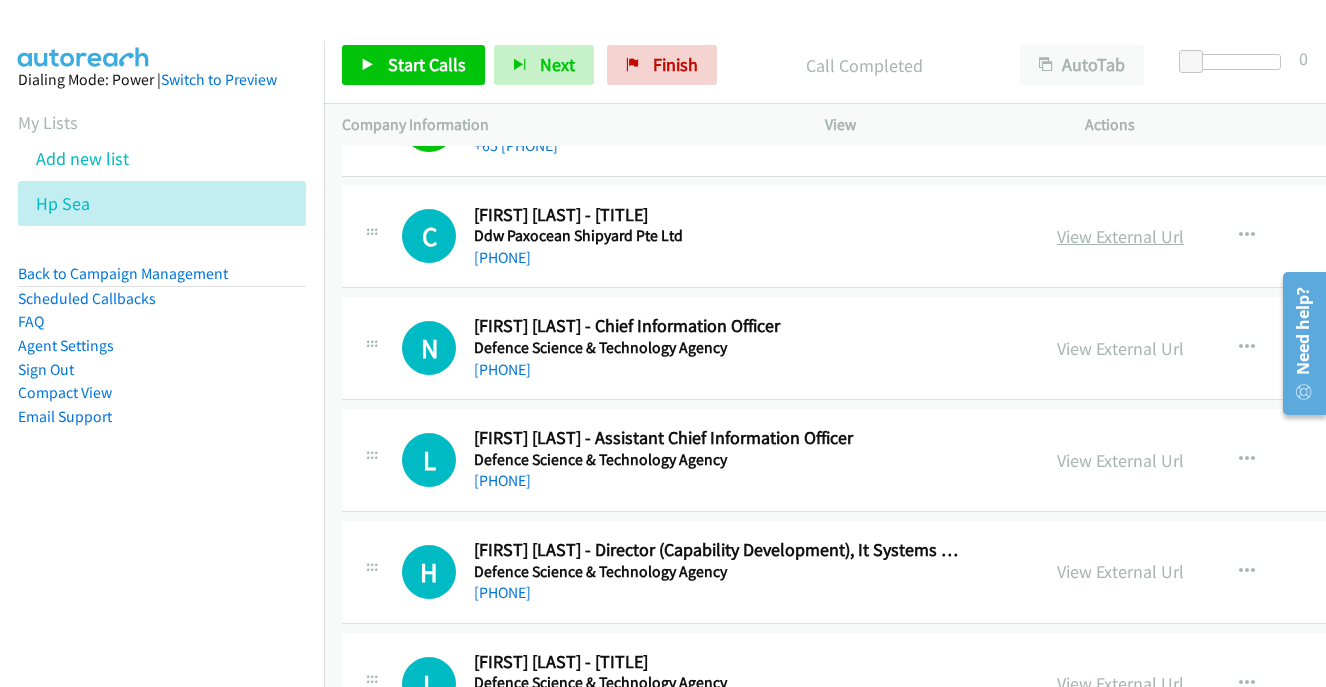 click on "View External Url" at bounding box center (1120, 236) 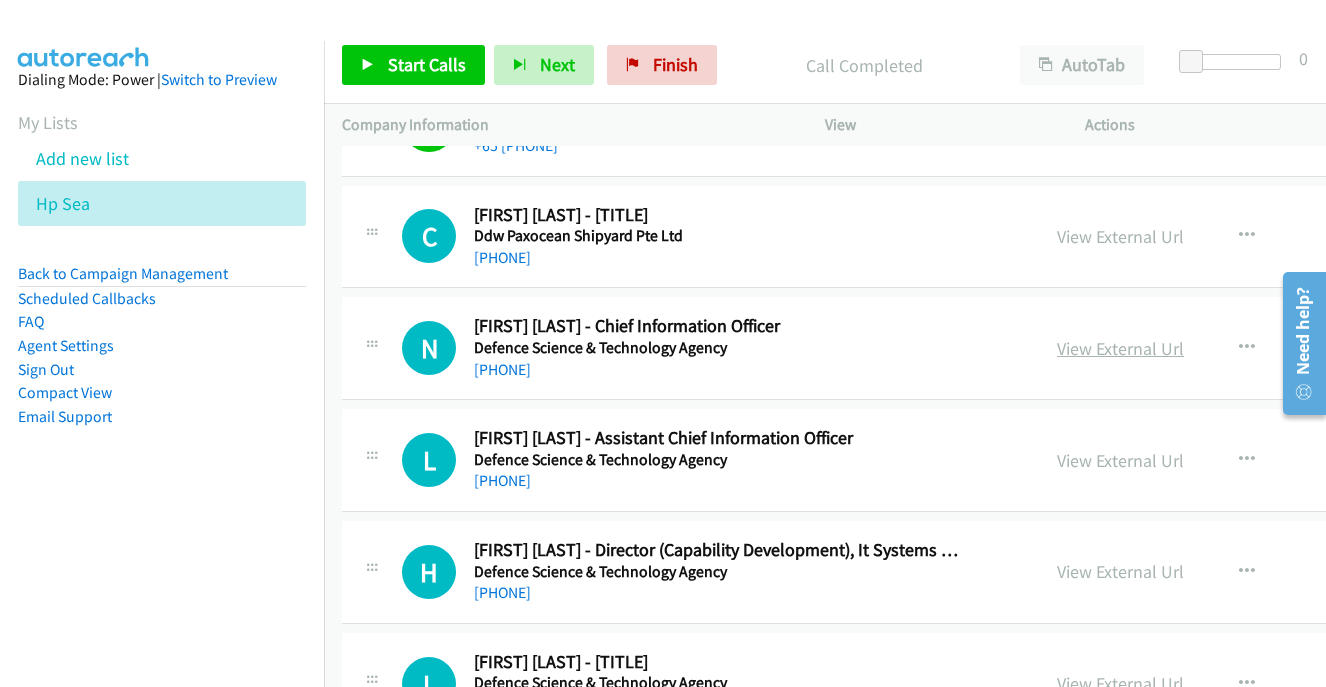 click on "View External Url" at bounding box center [1120, 348] 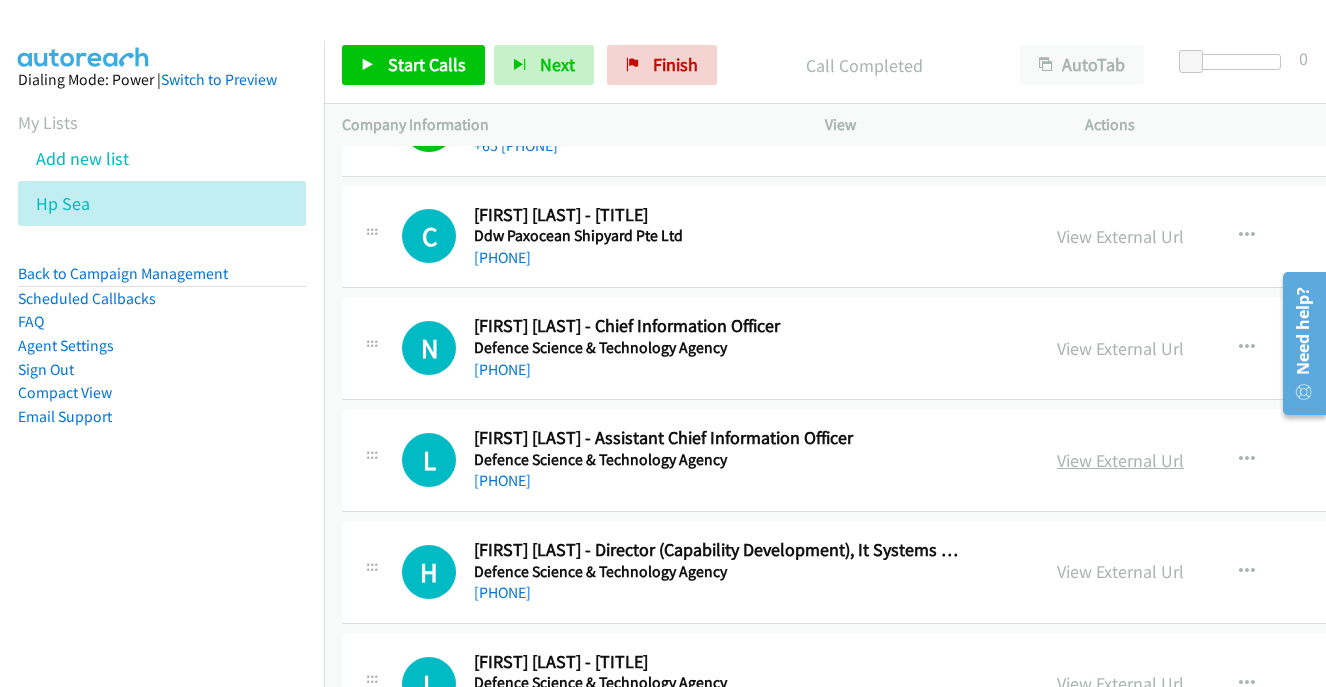 click on "View External Url" at bounding box center [1120, 460] 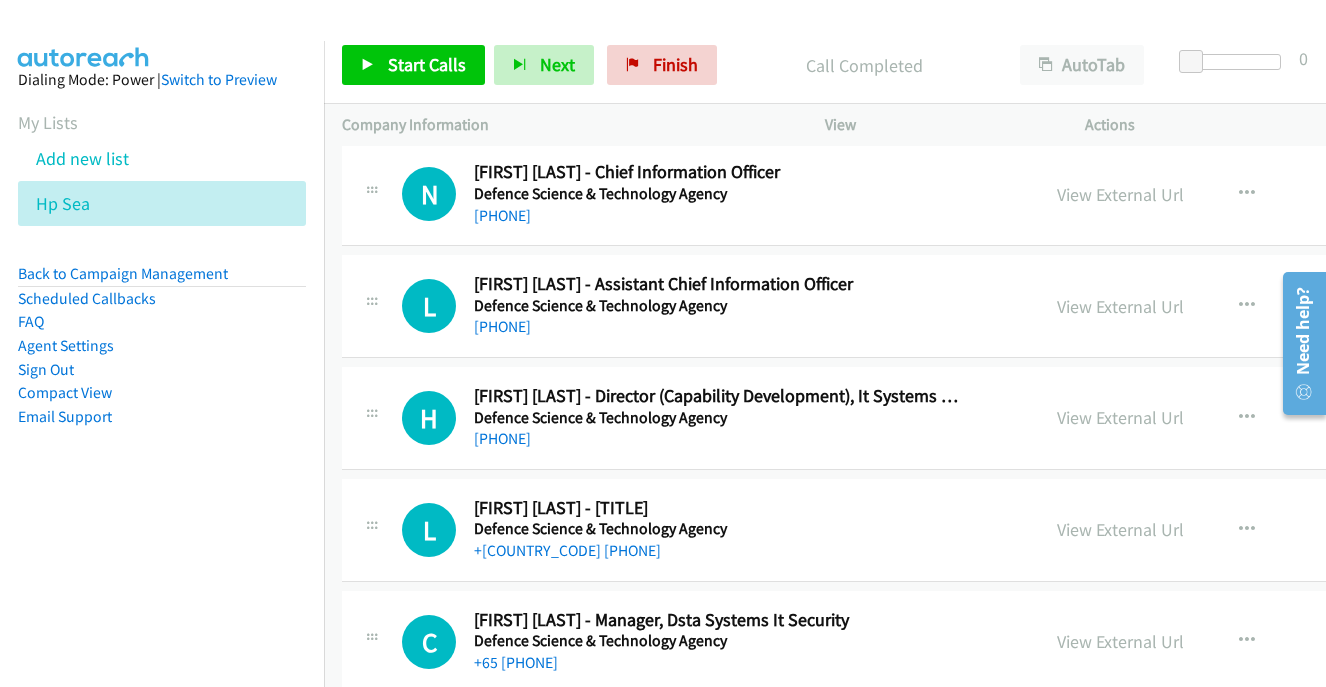 scroll, scrollTop: 760, scrollLeft: 0, axis: vertical 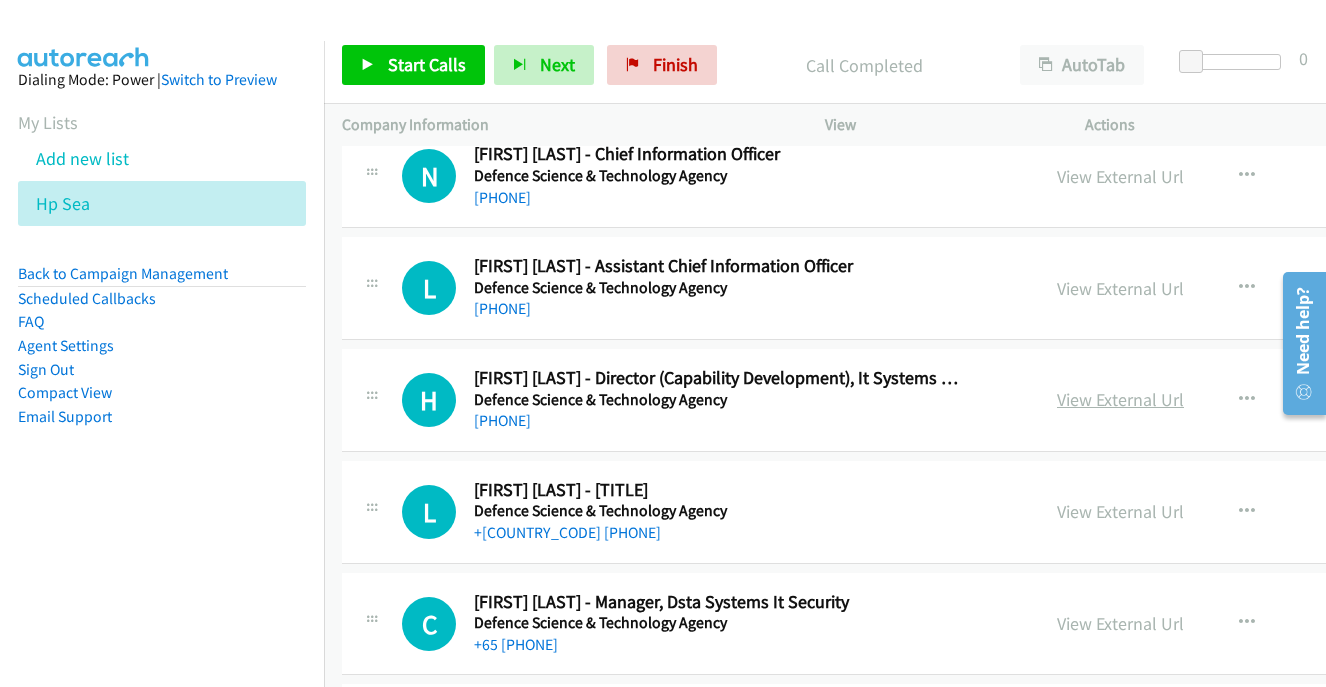 click on "View External Url" at bounding box center (1120, 399) 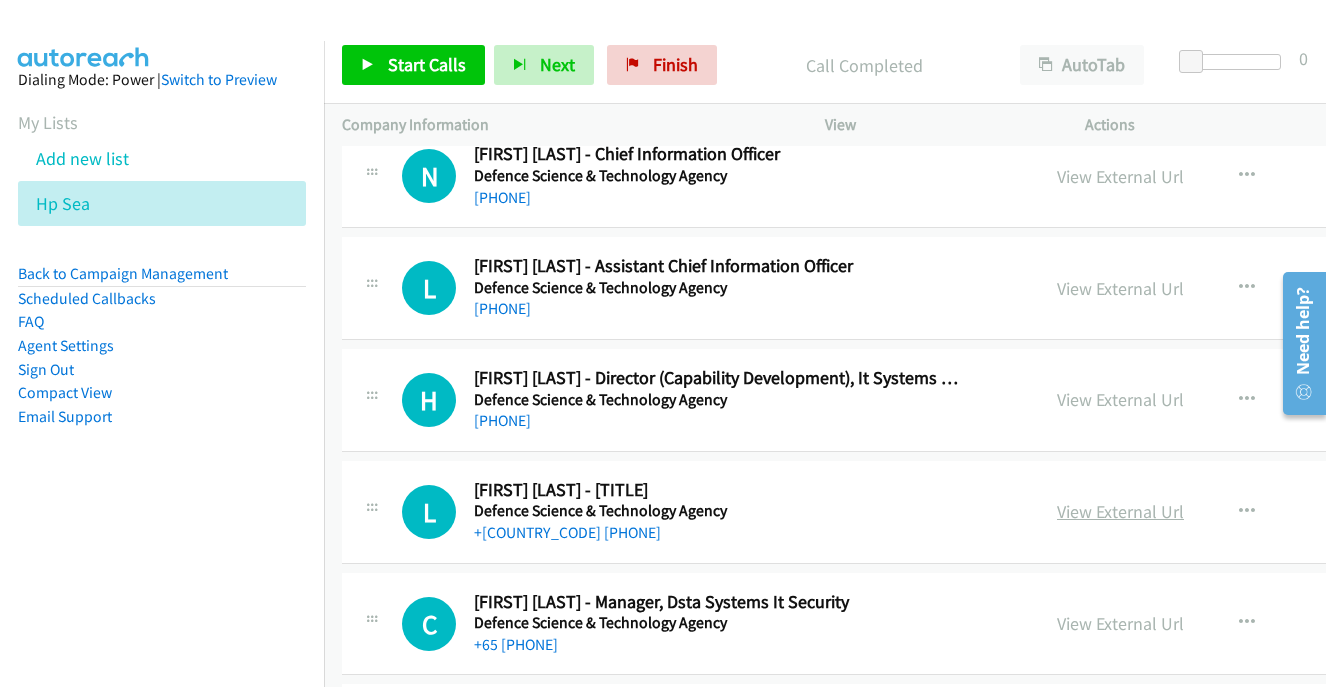 click on "View External Url" at bounding box center (1120, 511) 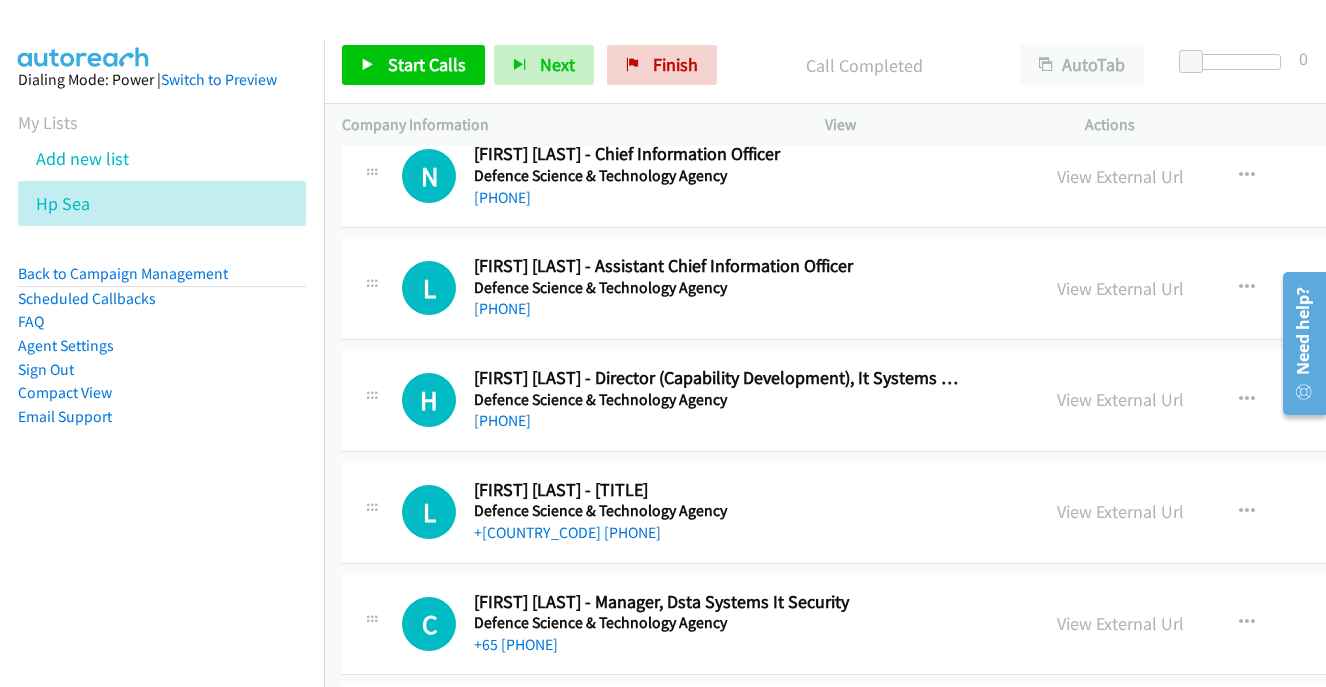 scroll, scrollTop: 985, scrollLeft: 0, axis: vertical 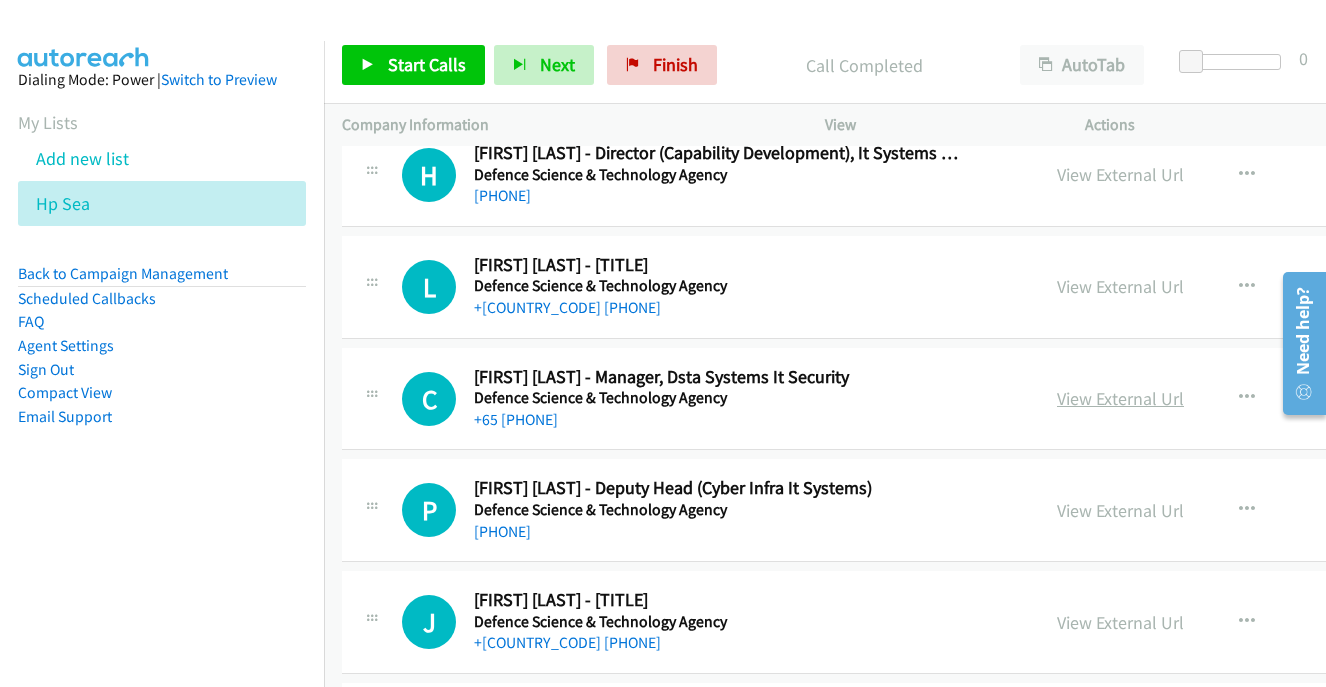 click on "View External Url" at bounding box center (1120, 398) 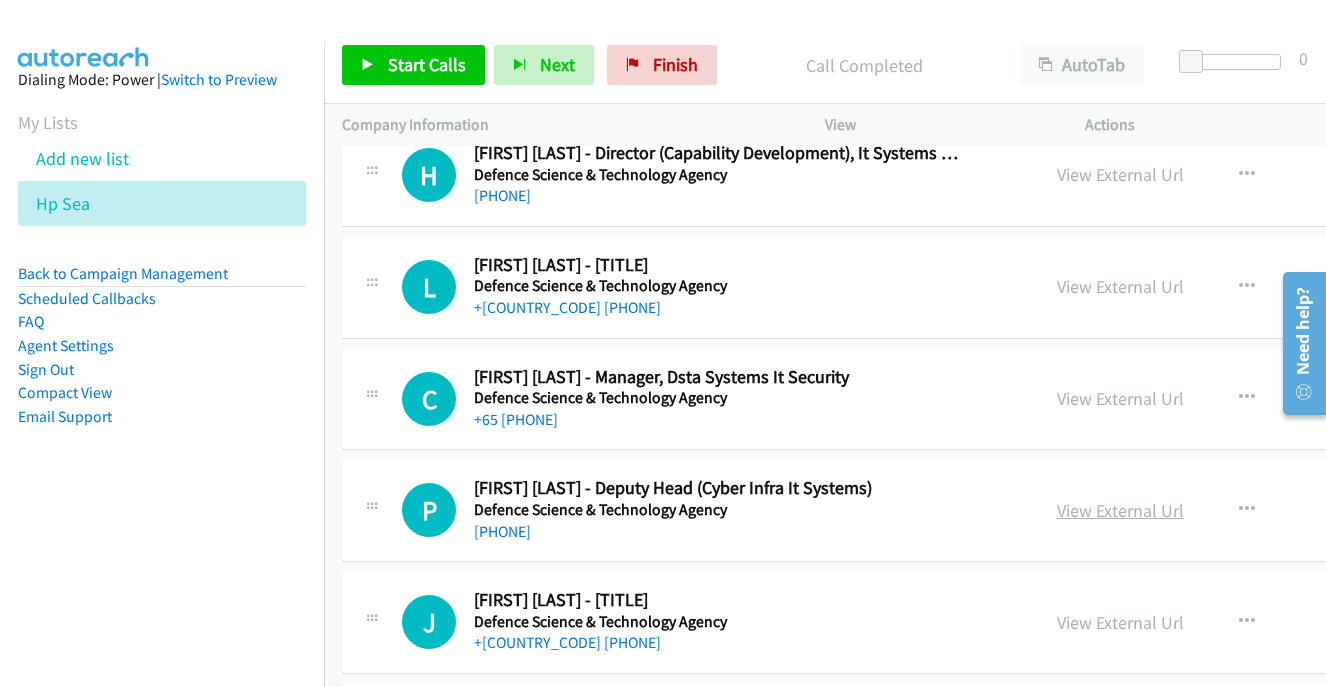click on "View External Url" at bounding box center (1120, 510) 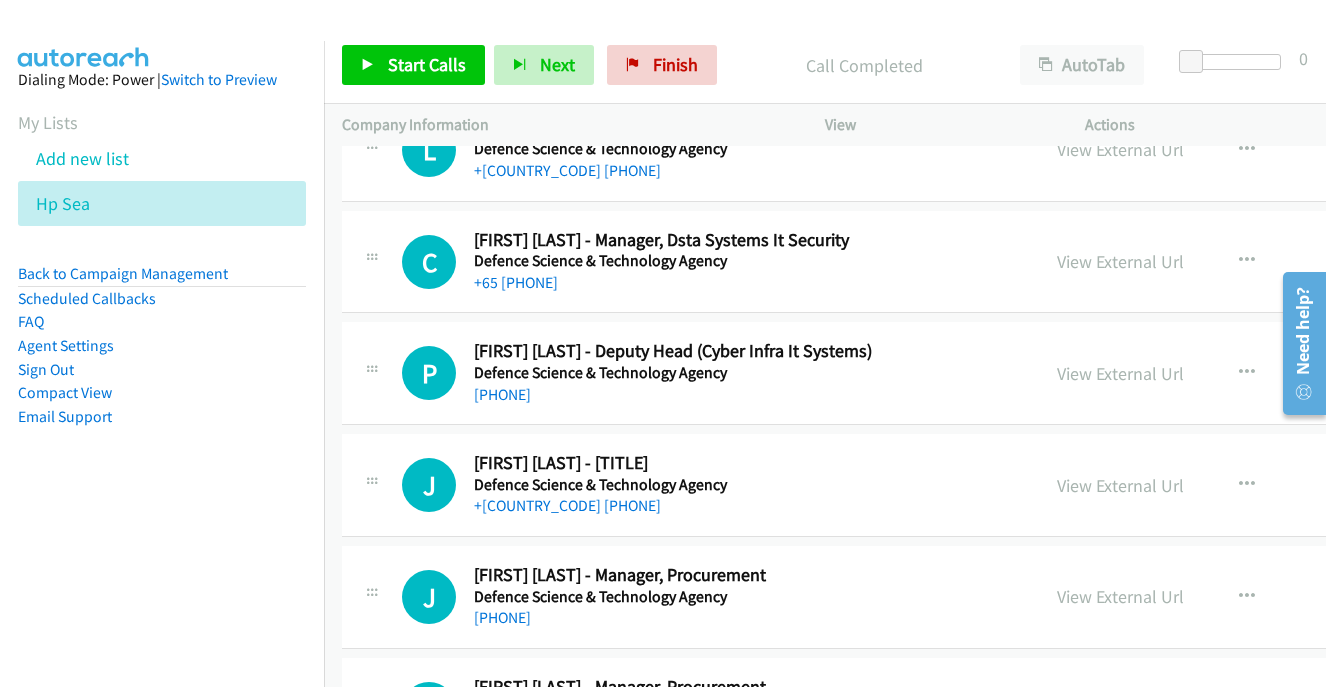 scroll, scrollTop: 1126, scrollLeft: 0, axis: vertical 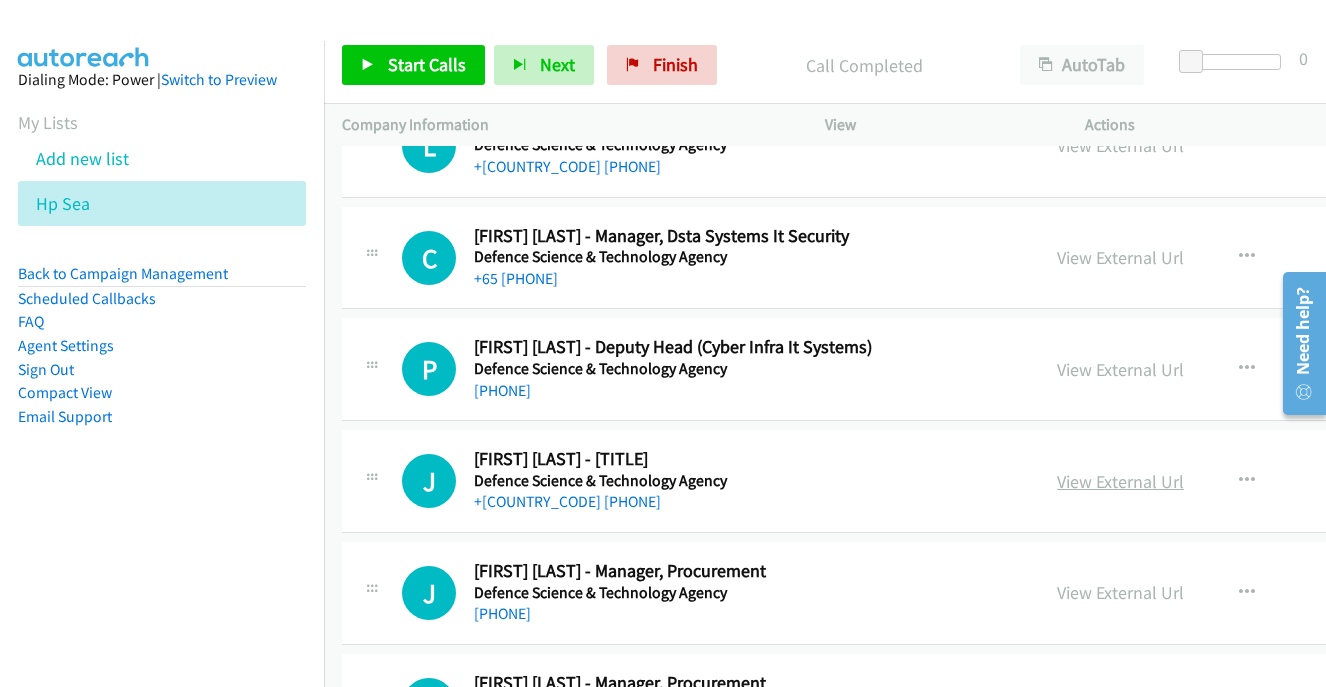 click on "View External Url" at bounding box center [1120, 481] 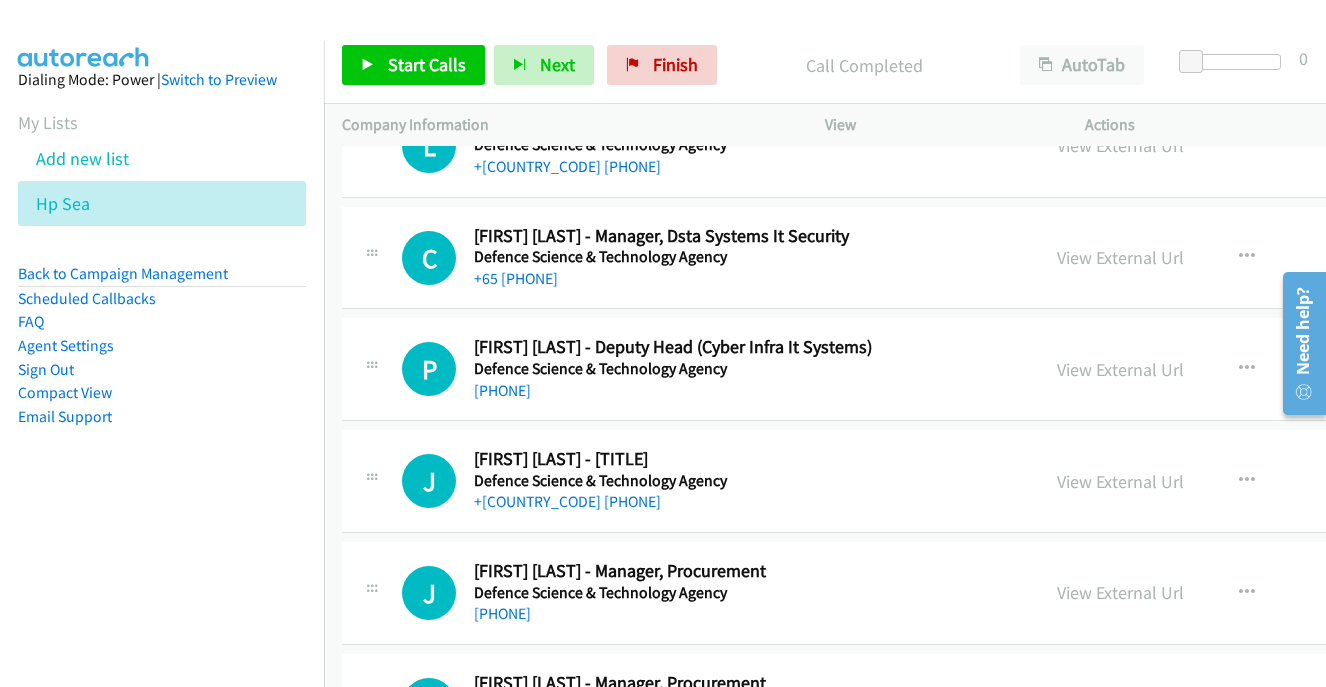 scroll, scrollTop: 1313, scrollLeft: 0, axis: vertical 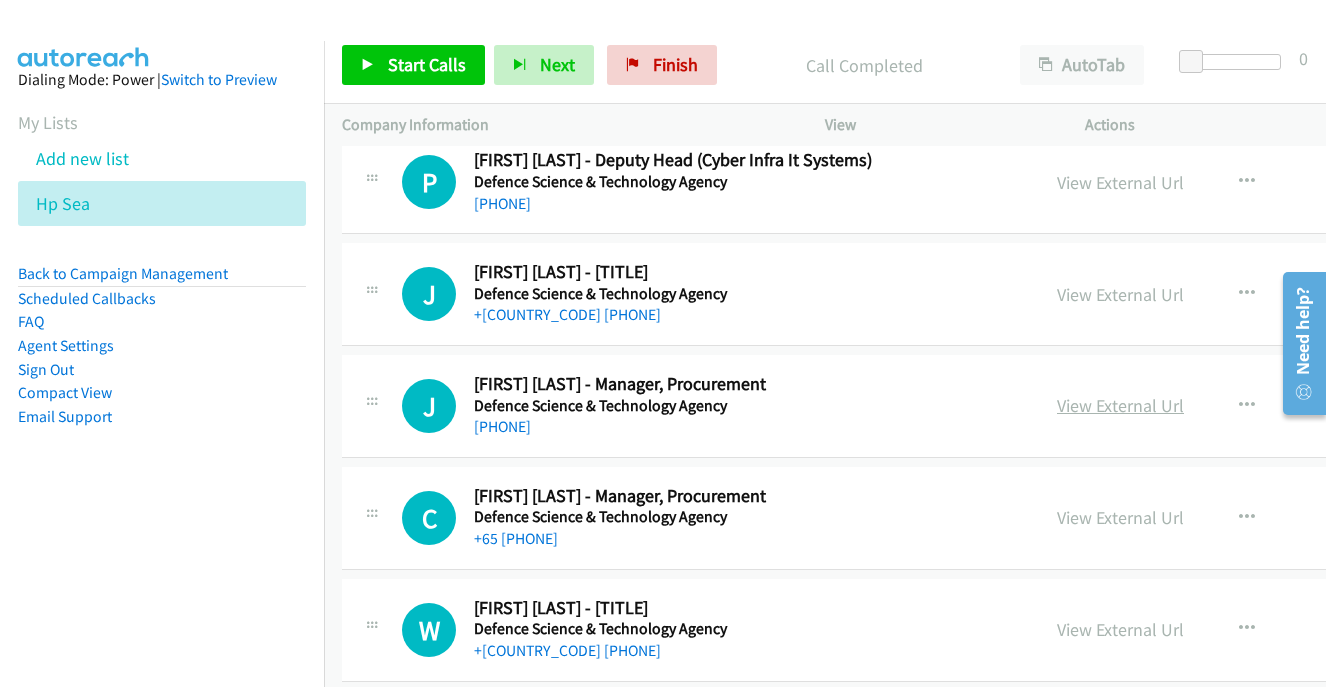 click on "View External Url" at bounding box center (1120, 405) 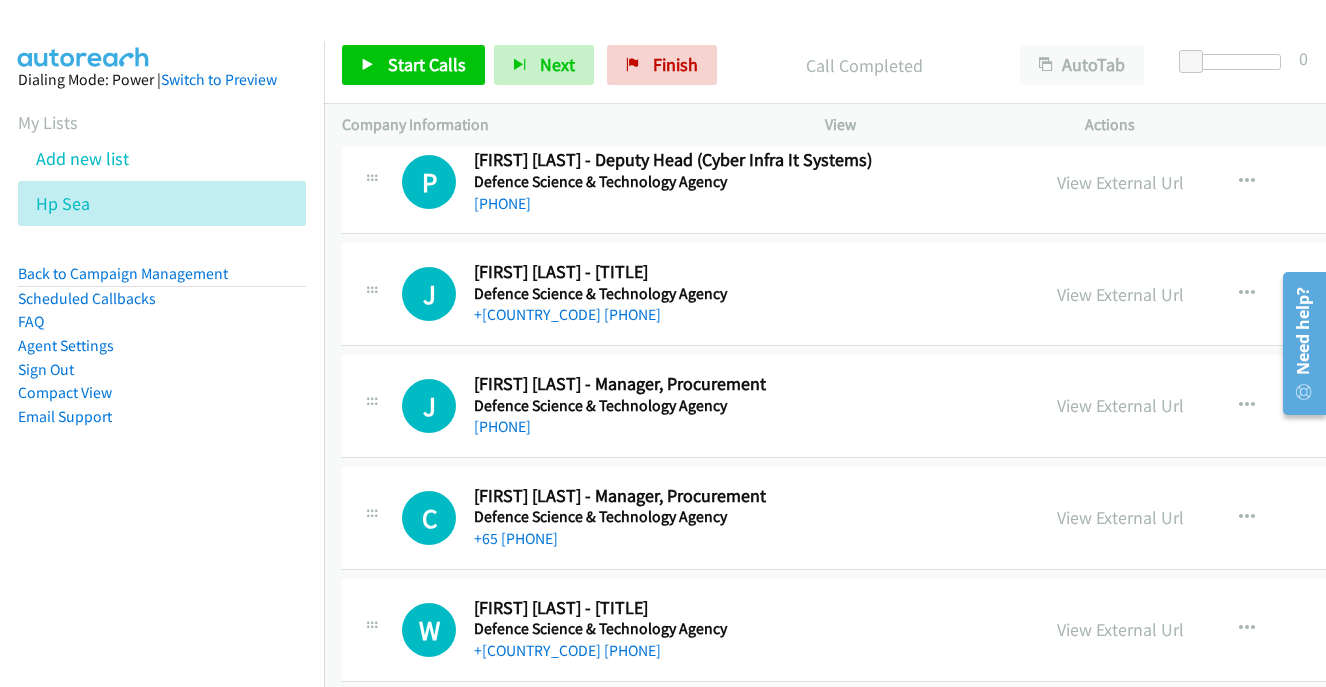 click on "View External Url" at bounding box center (1120, 517) 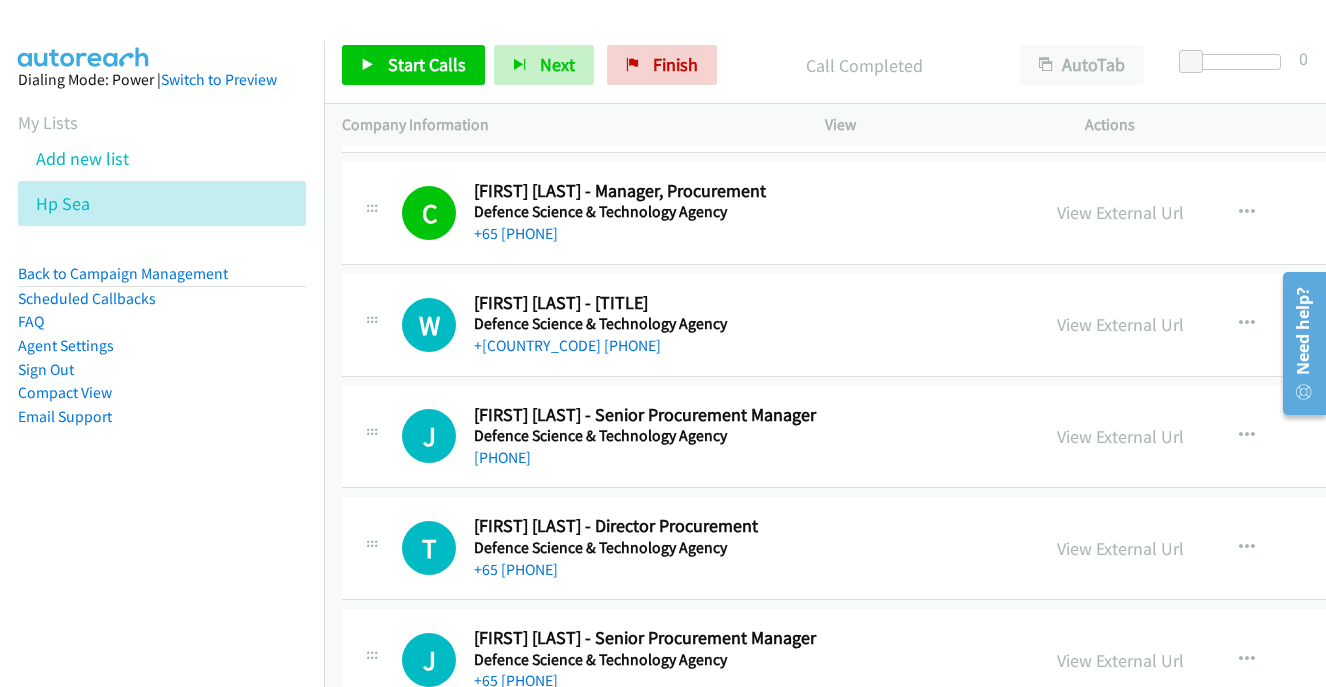 scroll, scrollTop: 1702, scrollLeft: 0, axis: vertical 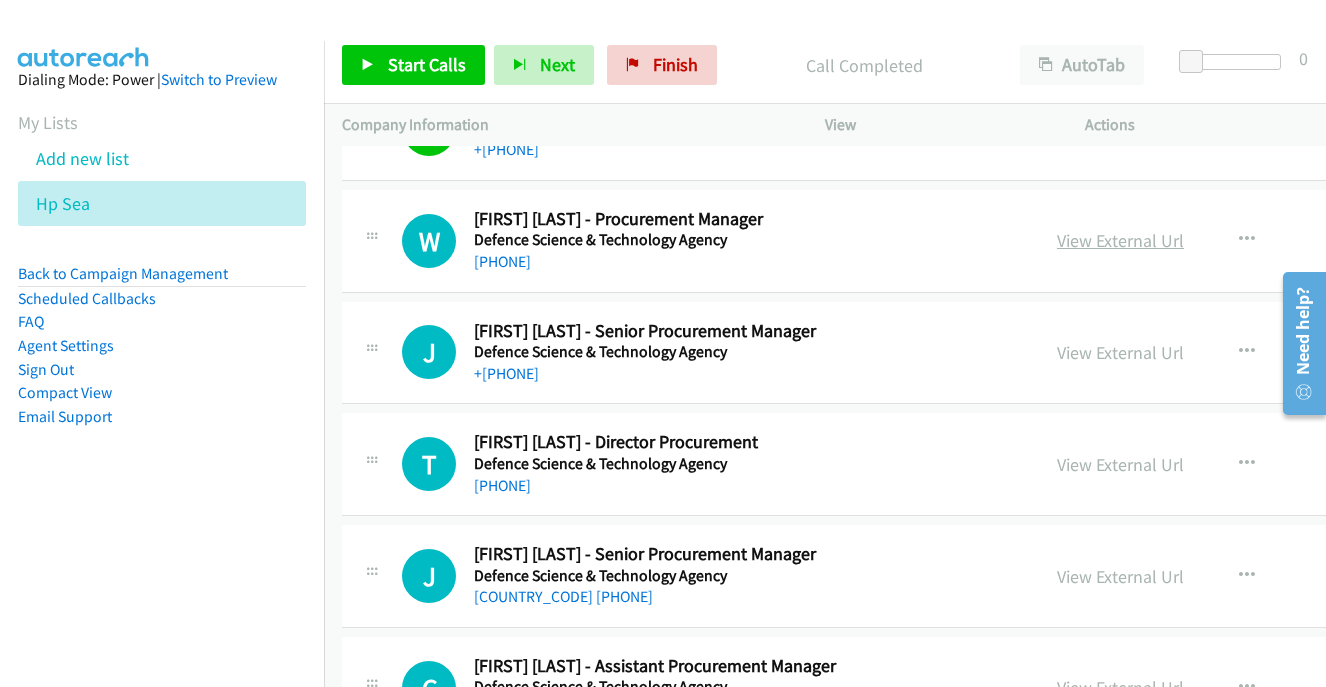 click on "View External Url" at bounding box center [1120, 240] 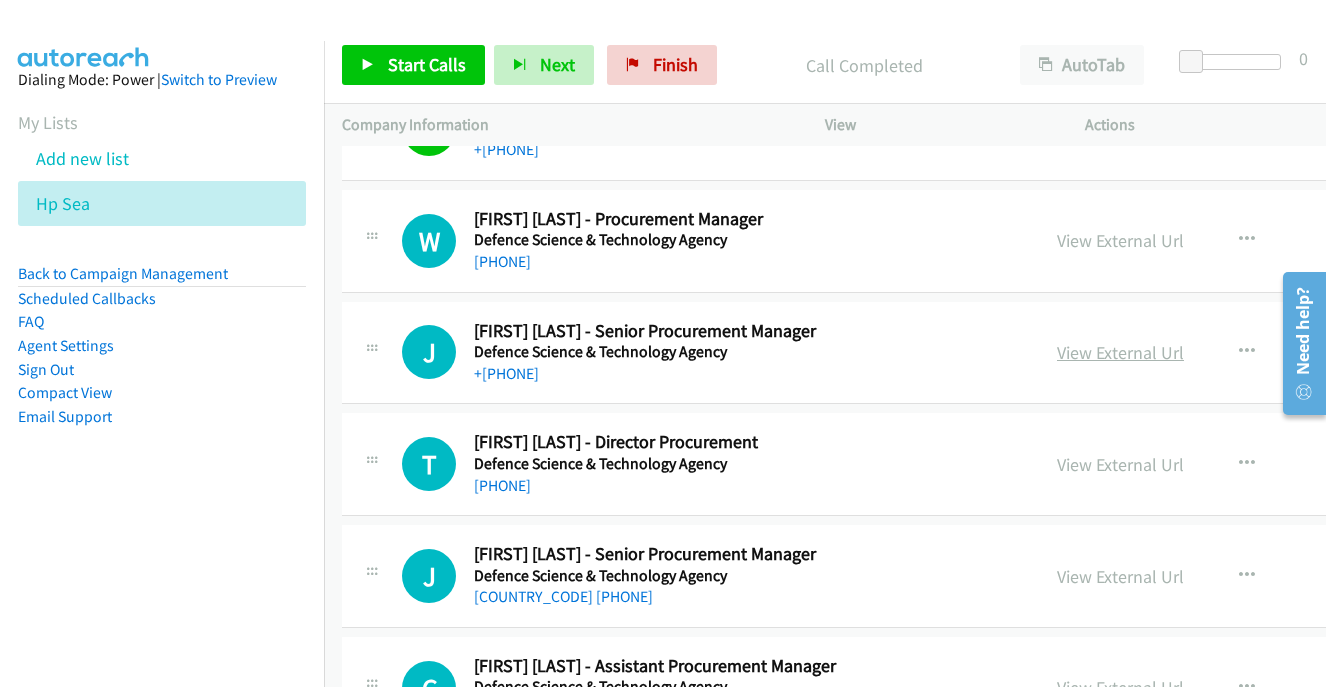 click on "View External Url" at bounding box center [1120, 352] 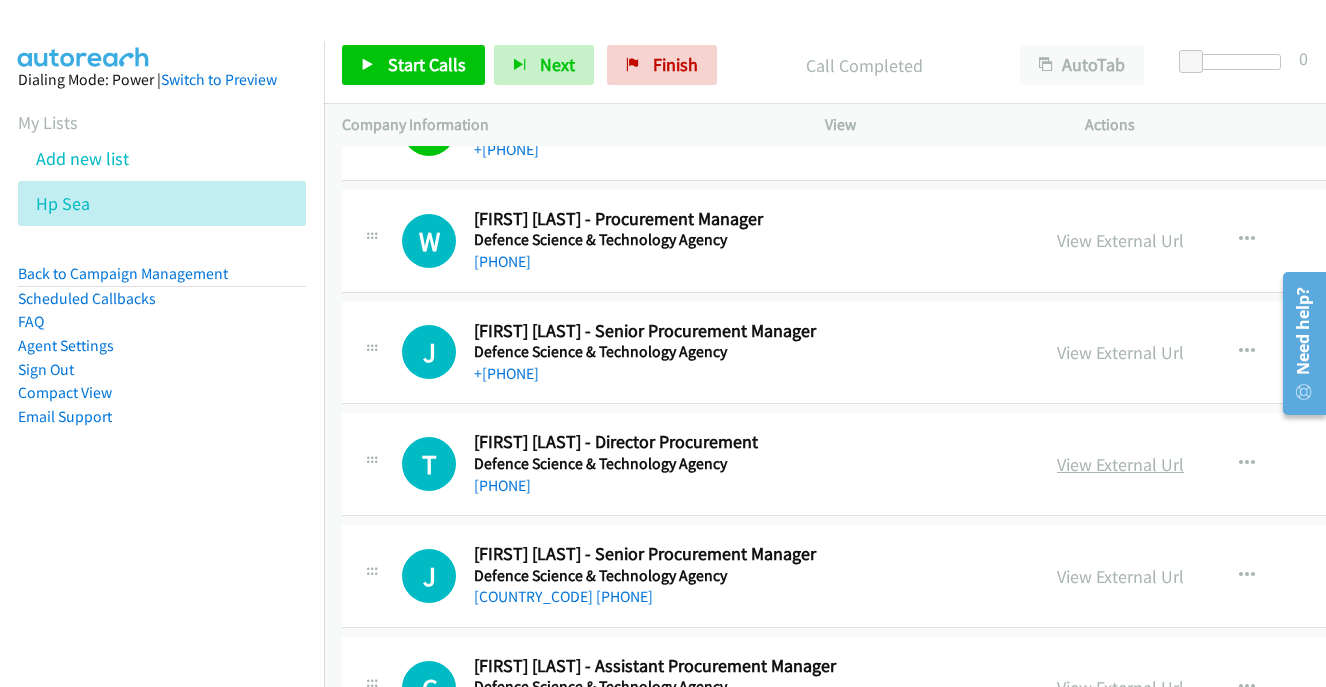 click on "View External Url" at bounding box center [1120, 464] 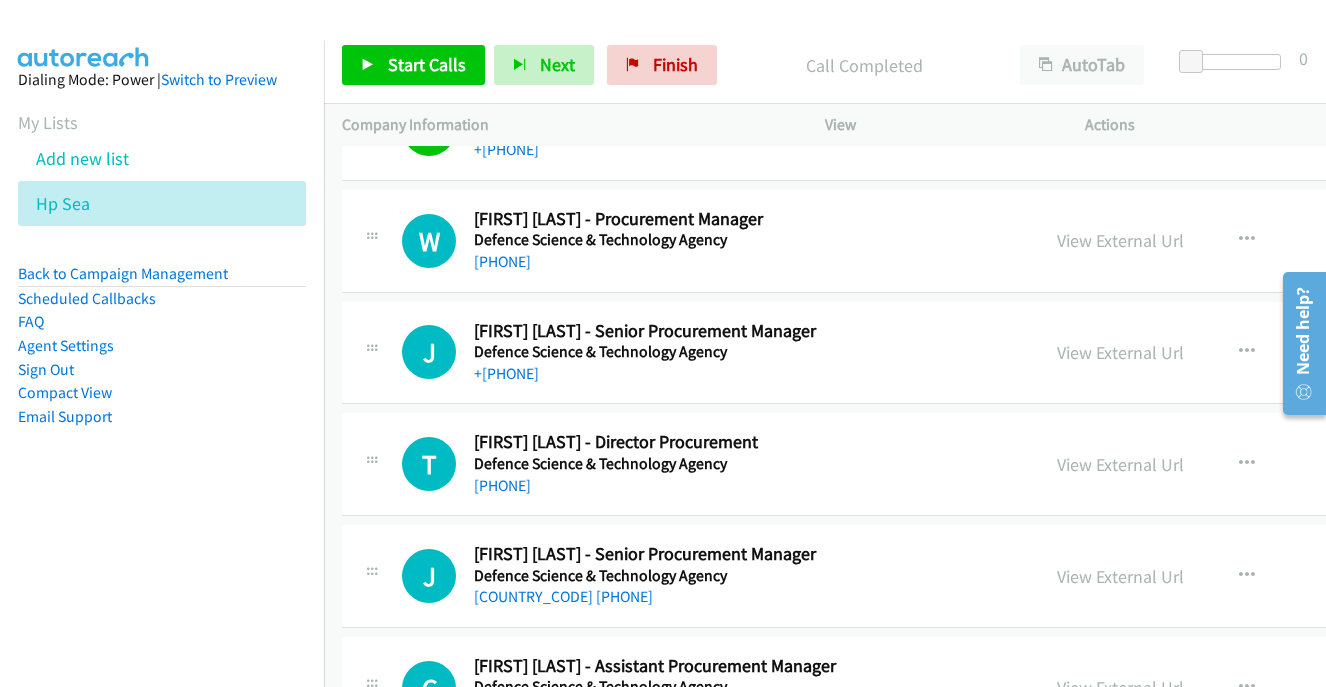 scroll, scrollTop: 1930, scrollLeft: 0, axis: vertical 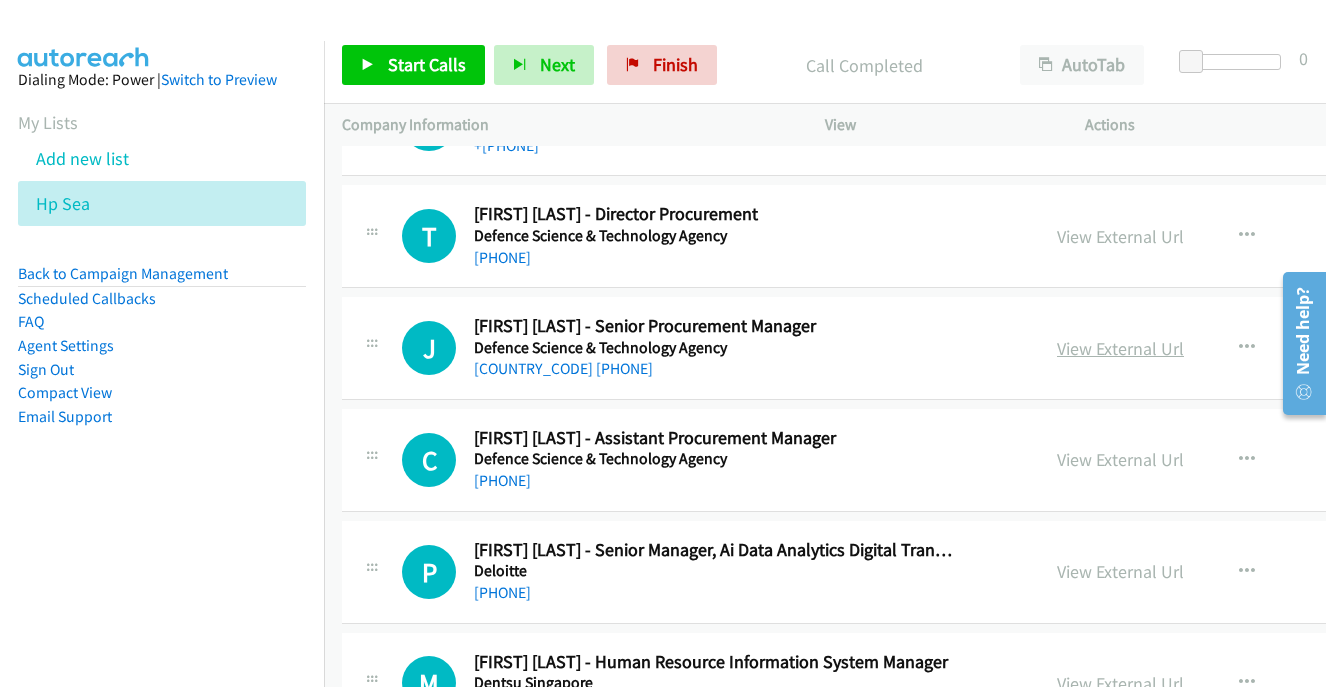 click on "View External Url" at bounding box center (1120, 348) 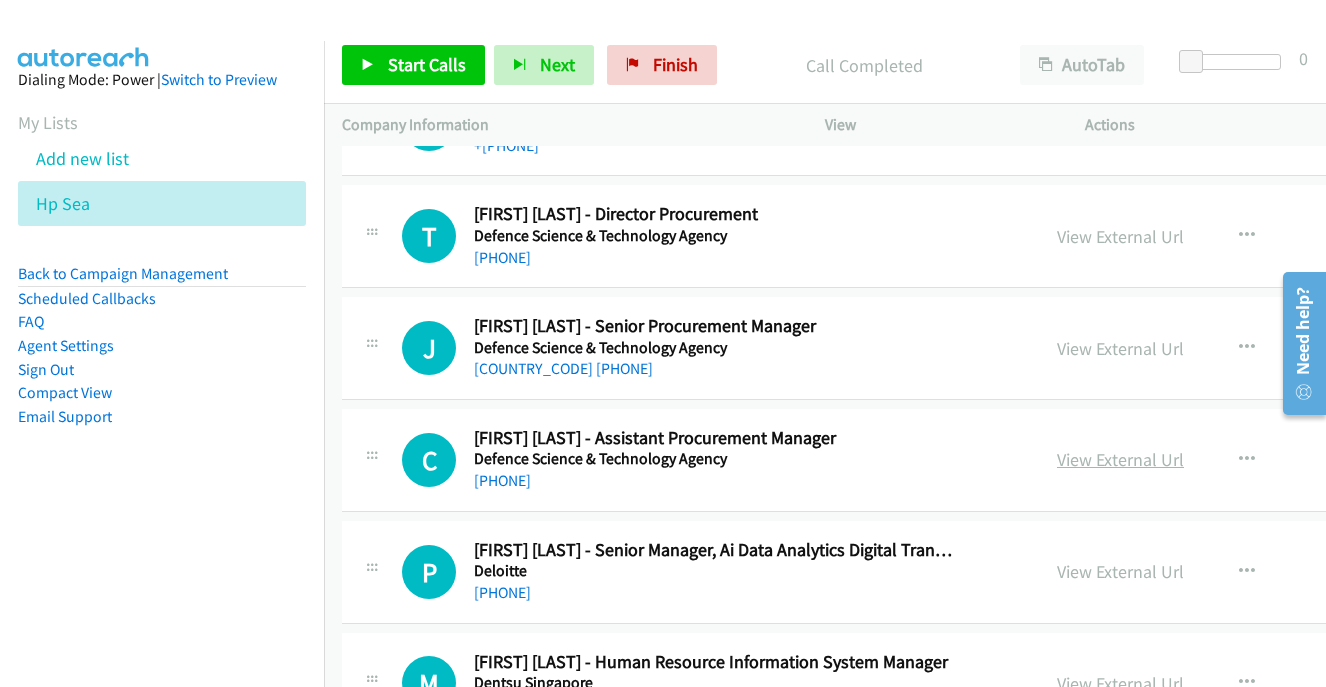 click on "View External Url" at bounding box center (1120, 459) 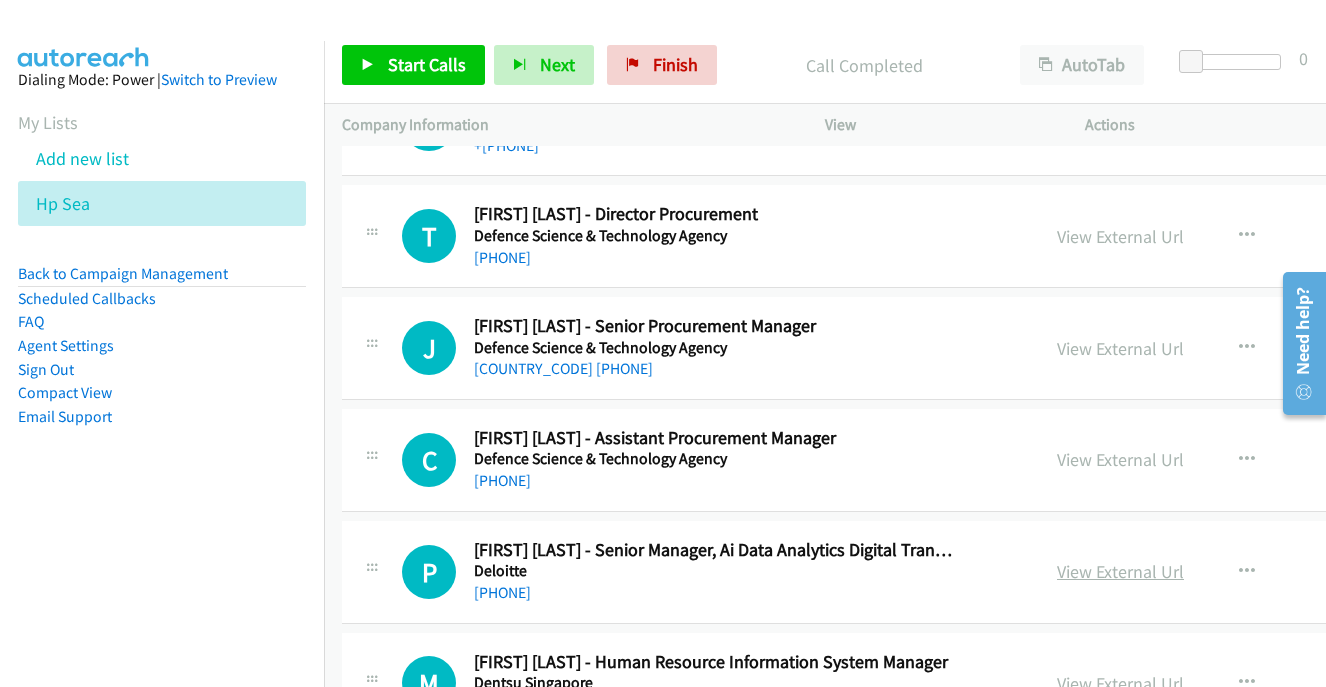 click on "View External Url" at bounding box center [1120, 571] 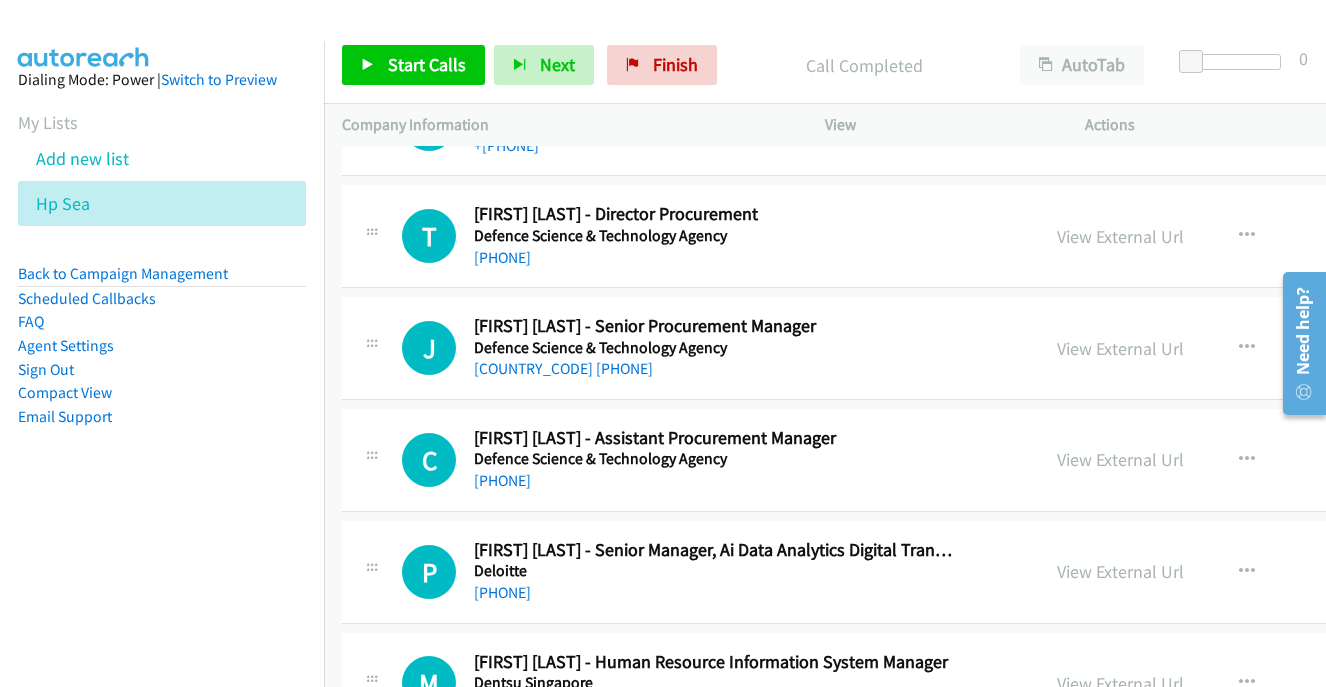 scroll, scrollTop: 2138, scrollLeft: 0, axis: vertical 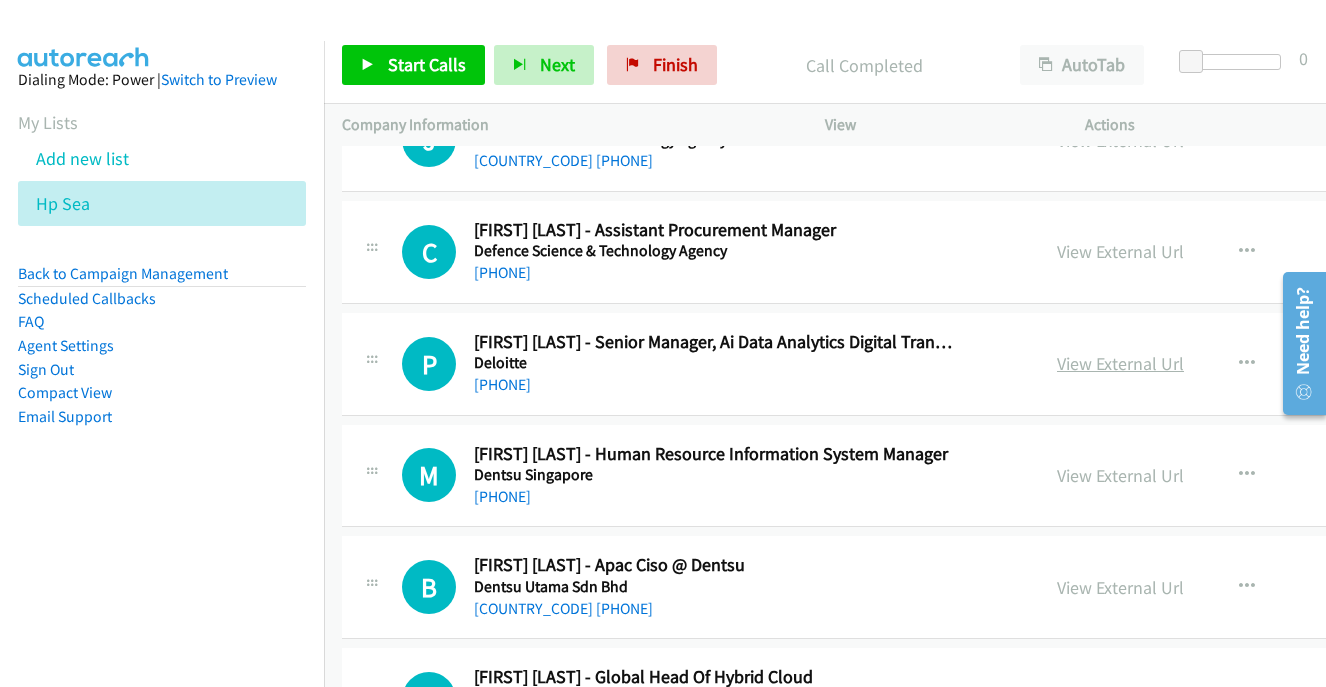 click on "View External Url" at bounding box center (1120, 363) 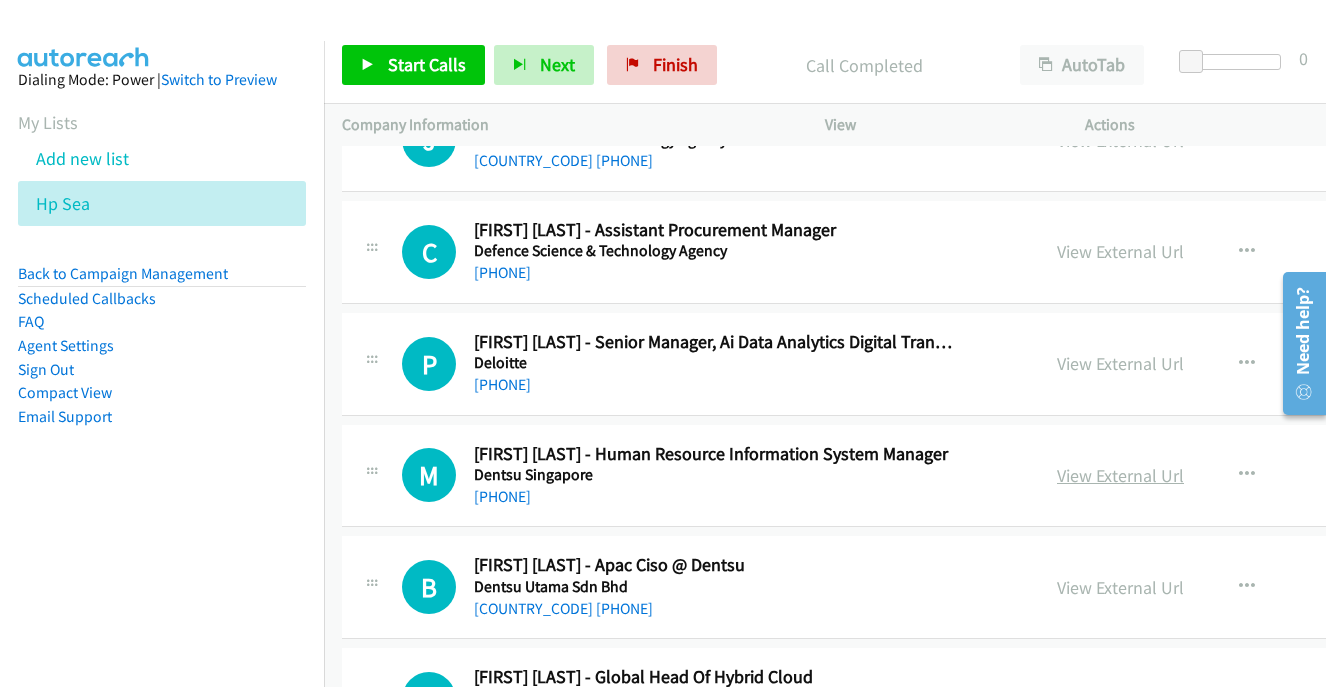 click on "View External Url" at bounding box center [1120, 475] 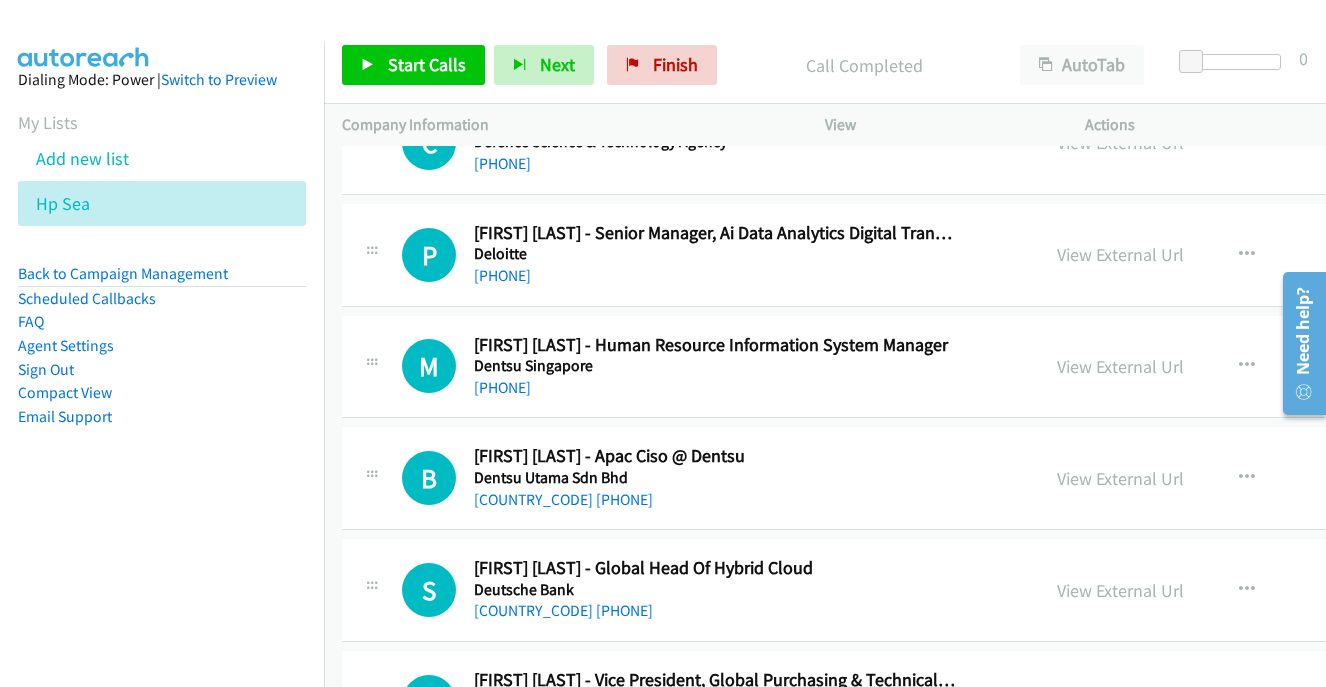 scroll, scrollTop: 2253, scrollLeft: 0, axis: vertical 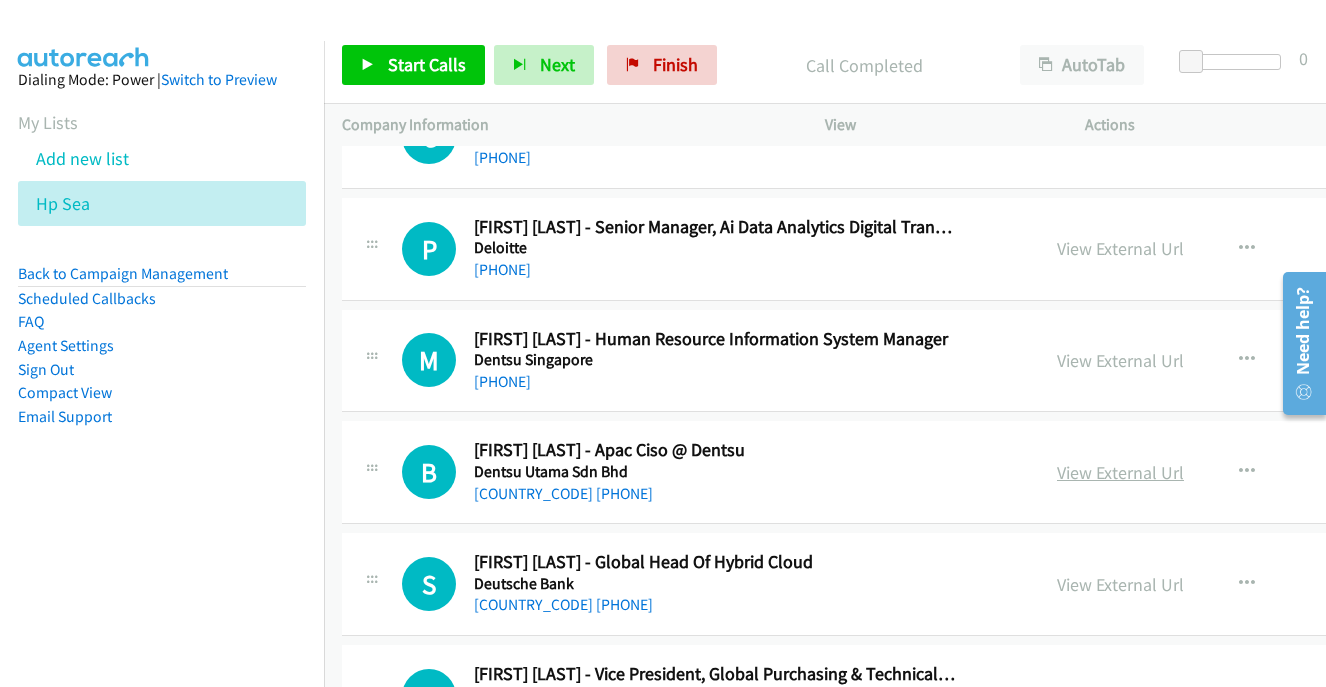 click on "View External Url" at bounding box center [1120, 472] 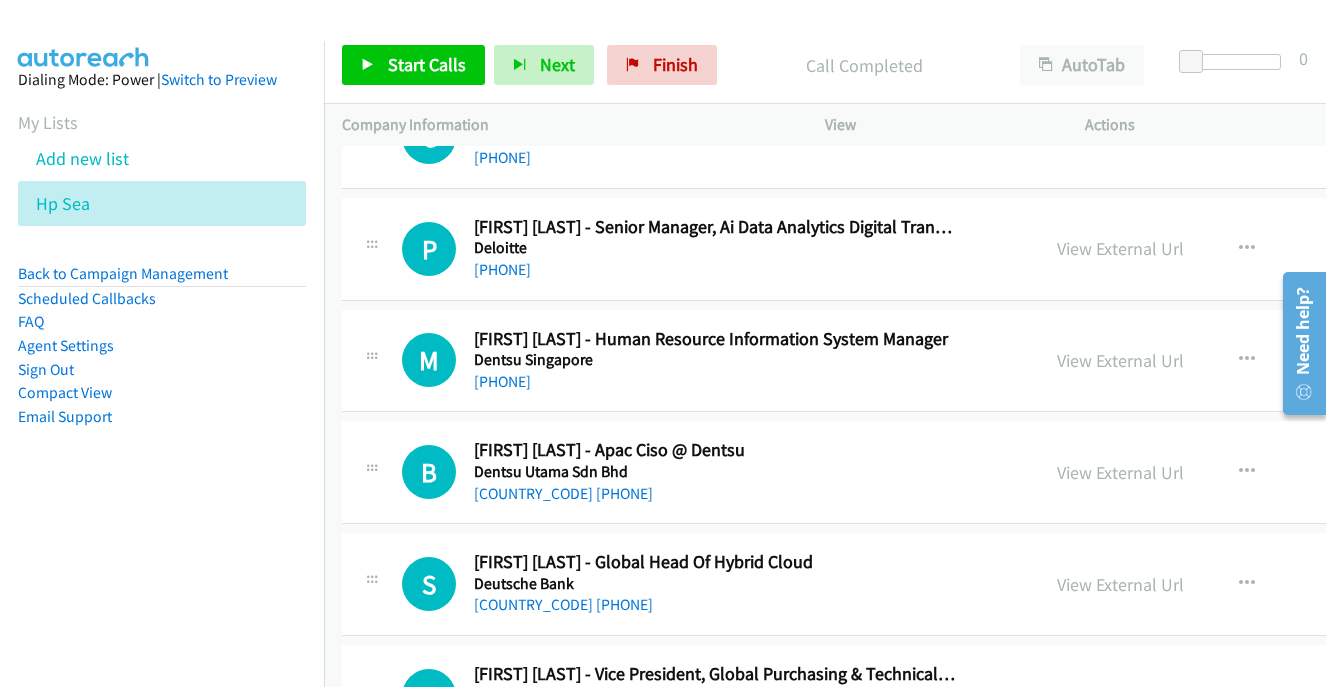 scroll, scrollTop: 2430, scrollLeft: 0, axis: vertical 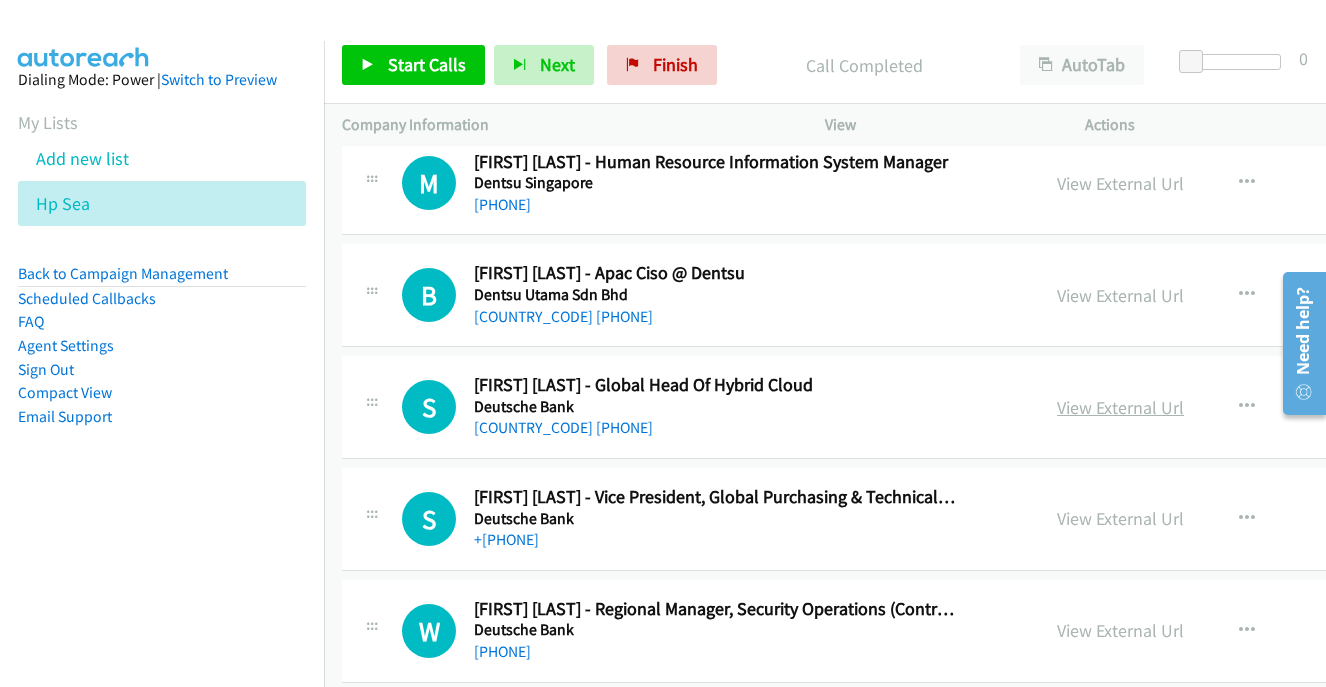 click on "View External Url" at bounding box center (1120, 407) 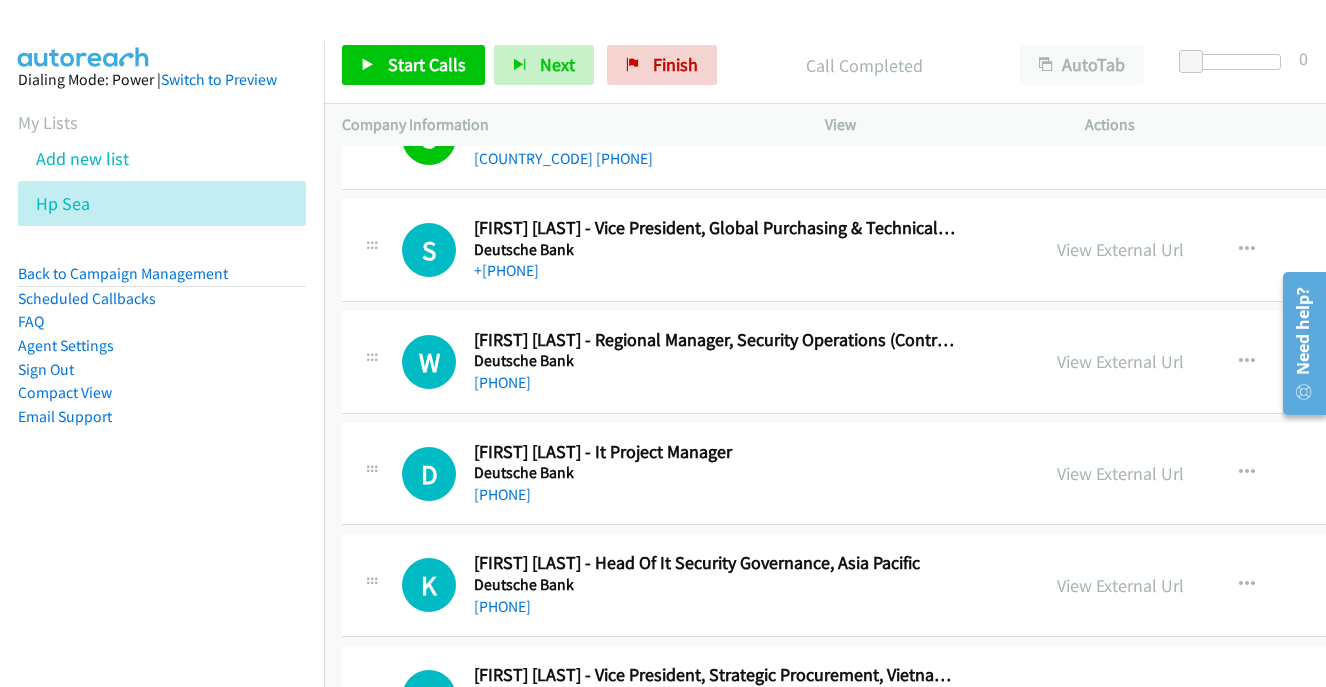 scroll, scrollTop: 2759, scrollLeft: 0, axis: vertical 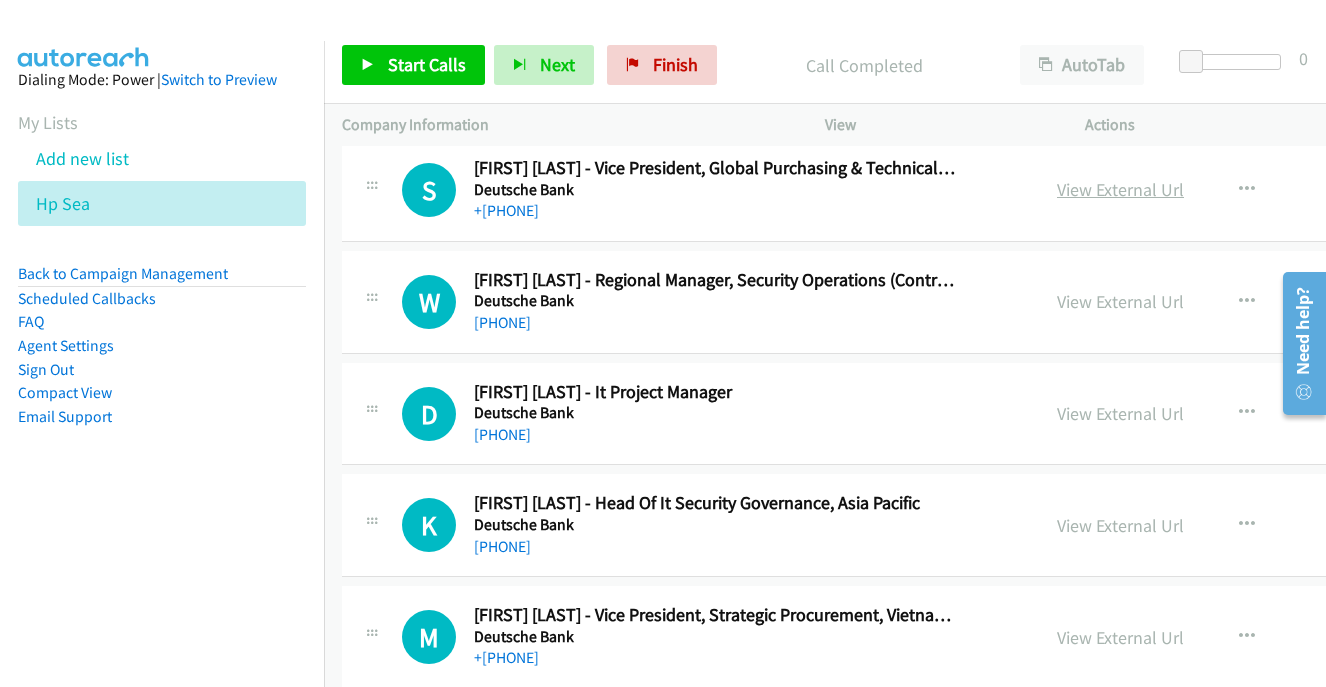 click on "View External Url" at bounding box center (1120, 189) 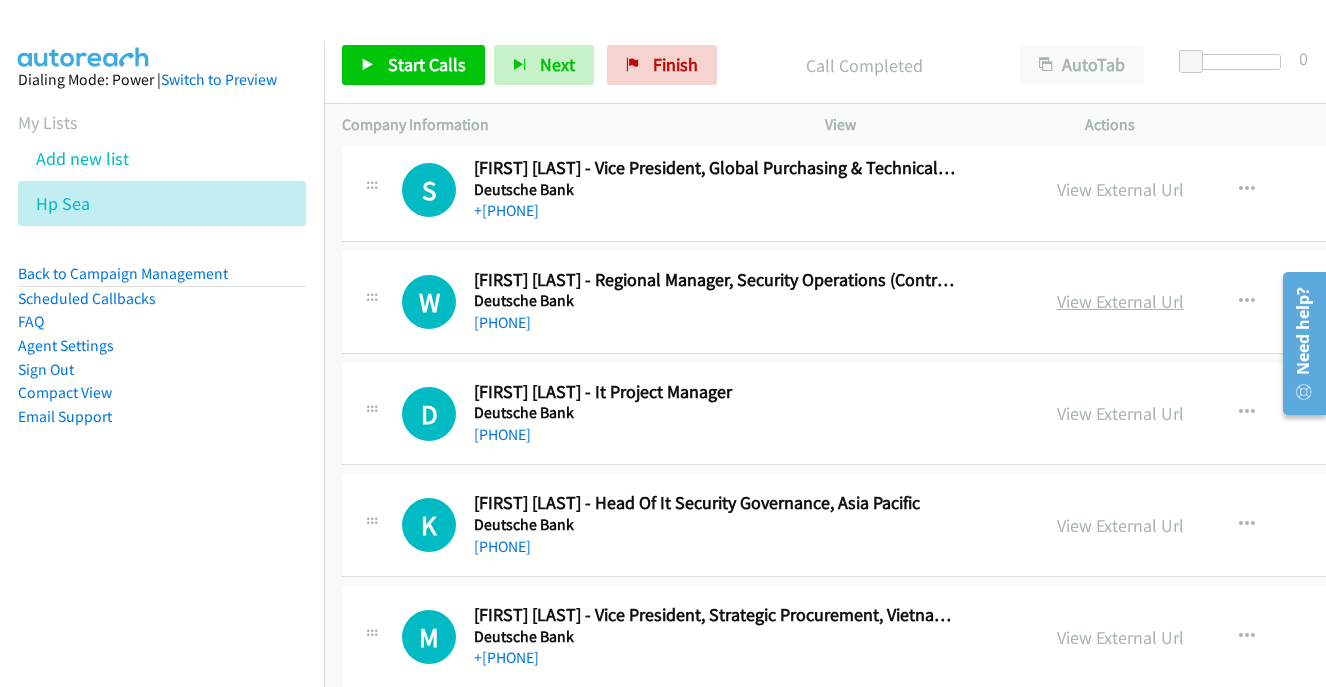 click on "View External Url" at bounding box center [1120, 301] 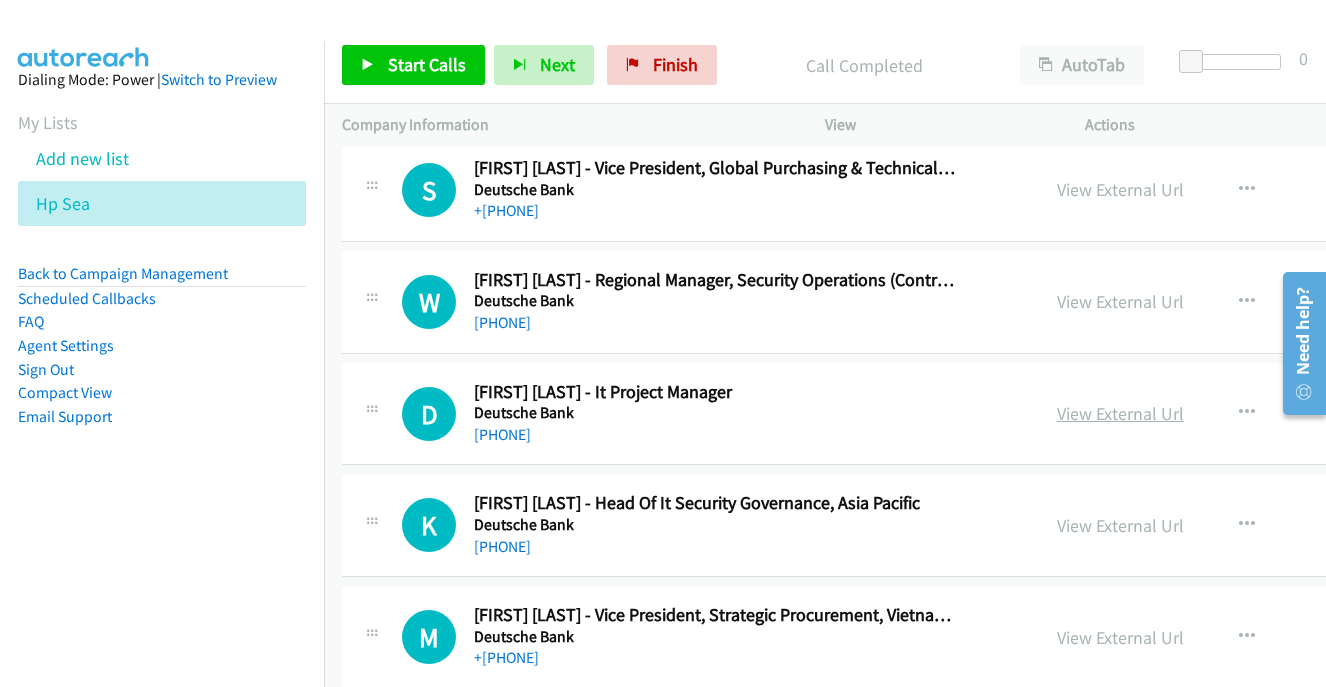 click on "View External Url" at bounding box center (1120, 413) 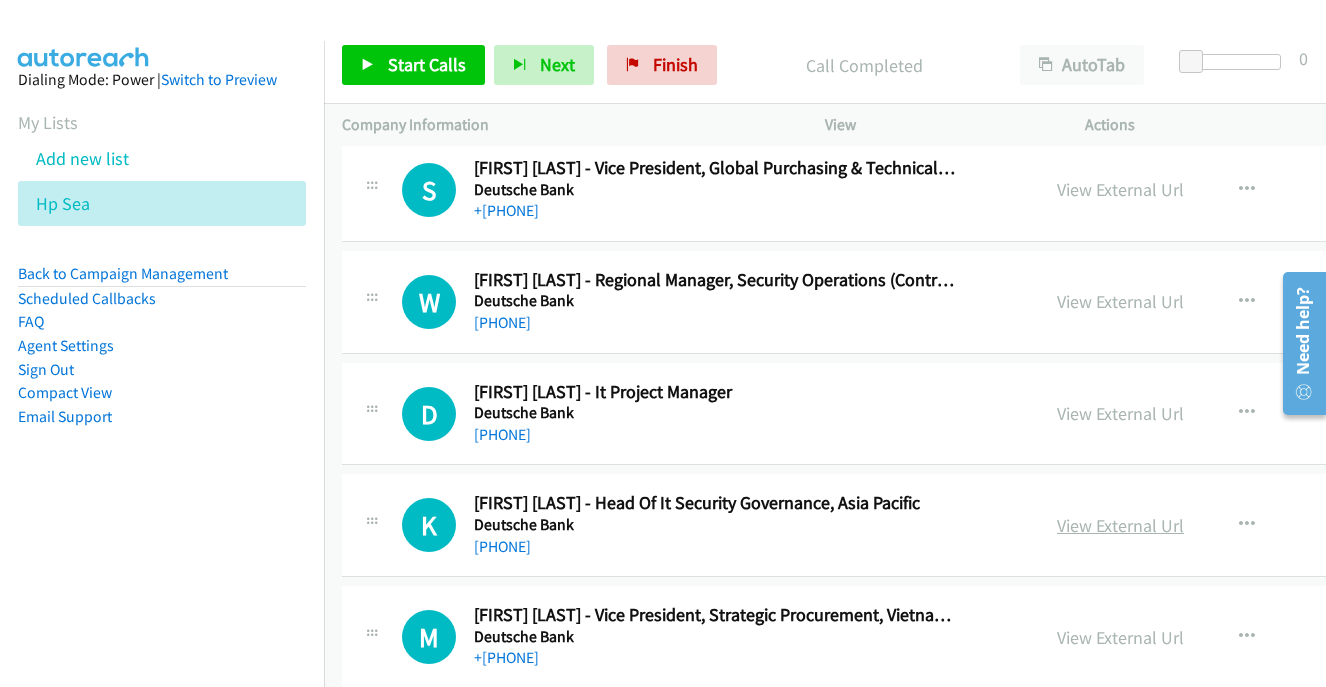 click on "View External Url" at bounding box center (1120, 525) 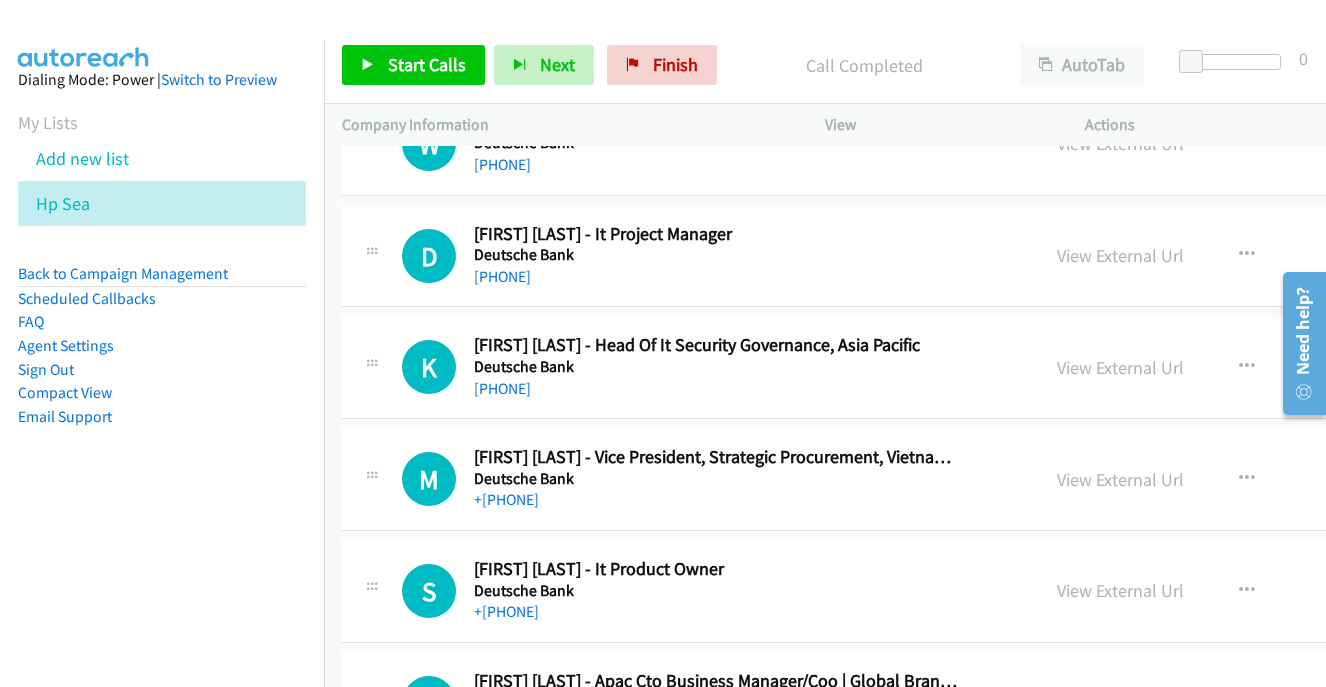 scroll, scrollTop: 2940, scrollLeft: 0, axis: vertical 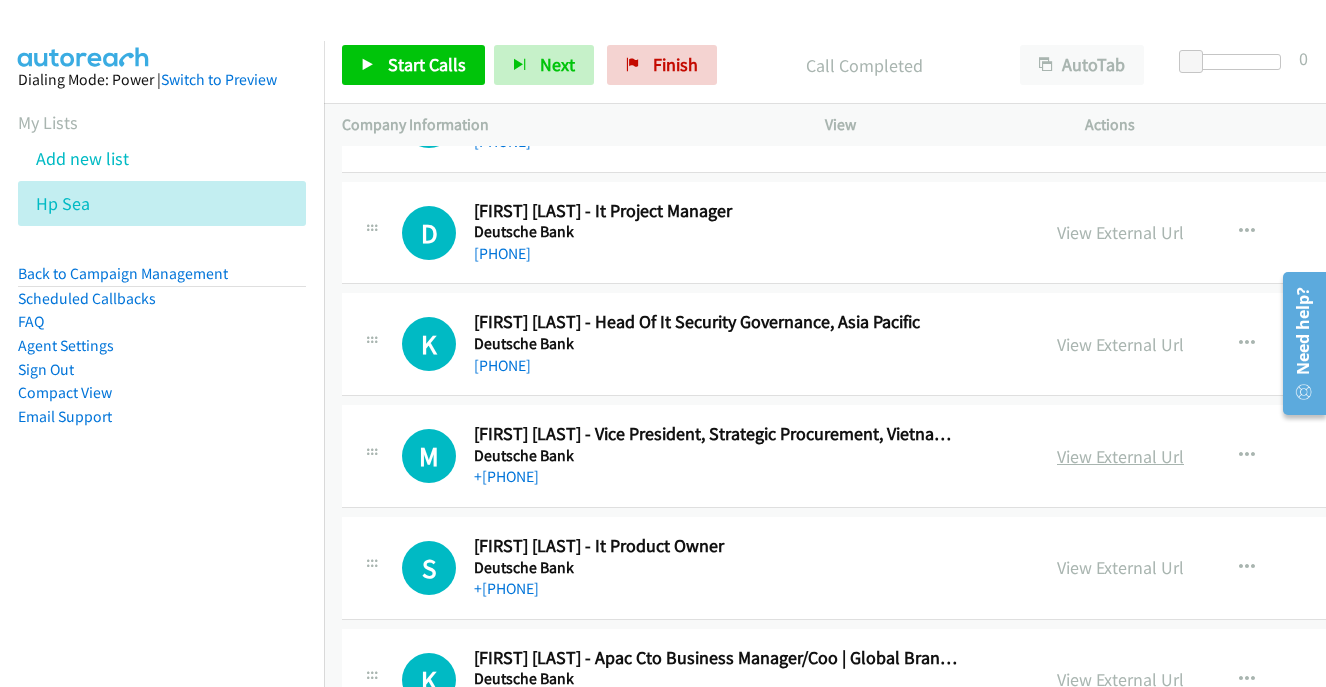 click on "View External Url" at bounding box center (1120, 456) 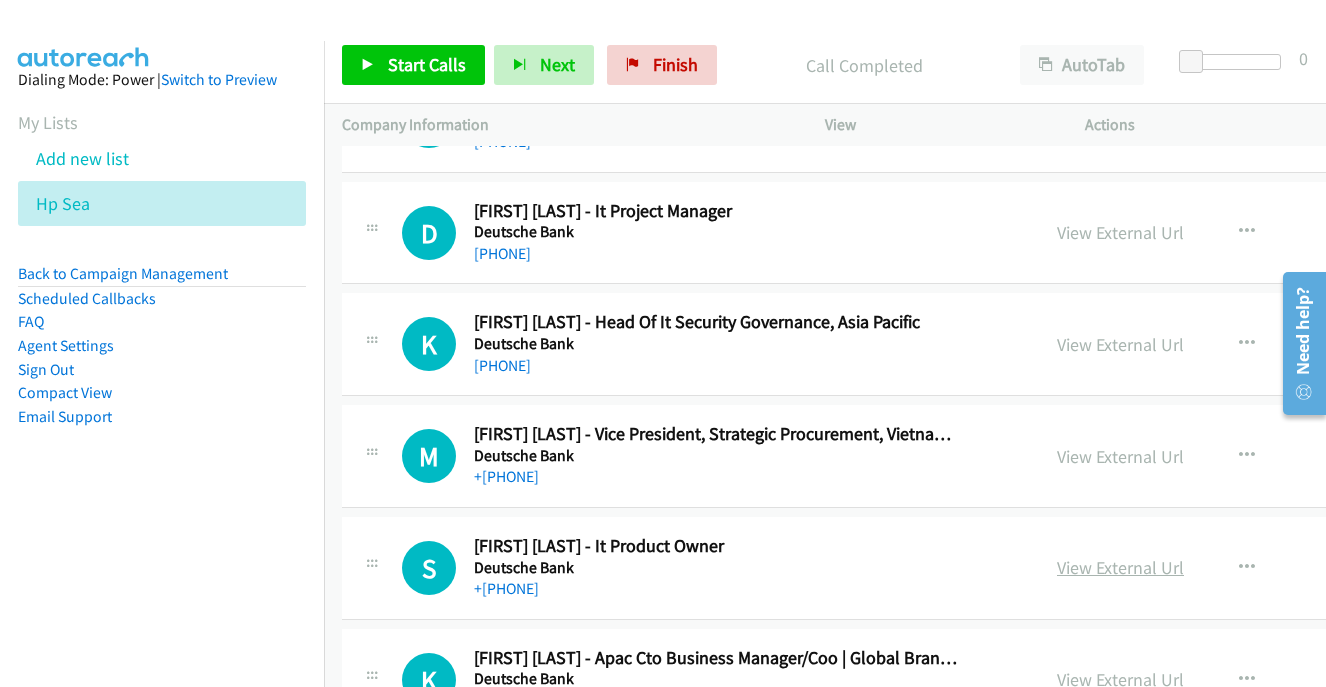 click on "View External Url" at bounding box center [1120, 567] 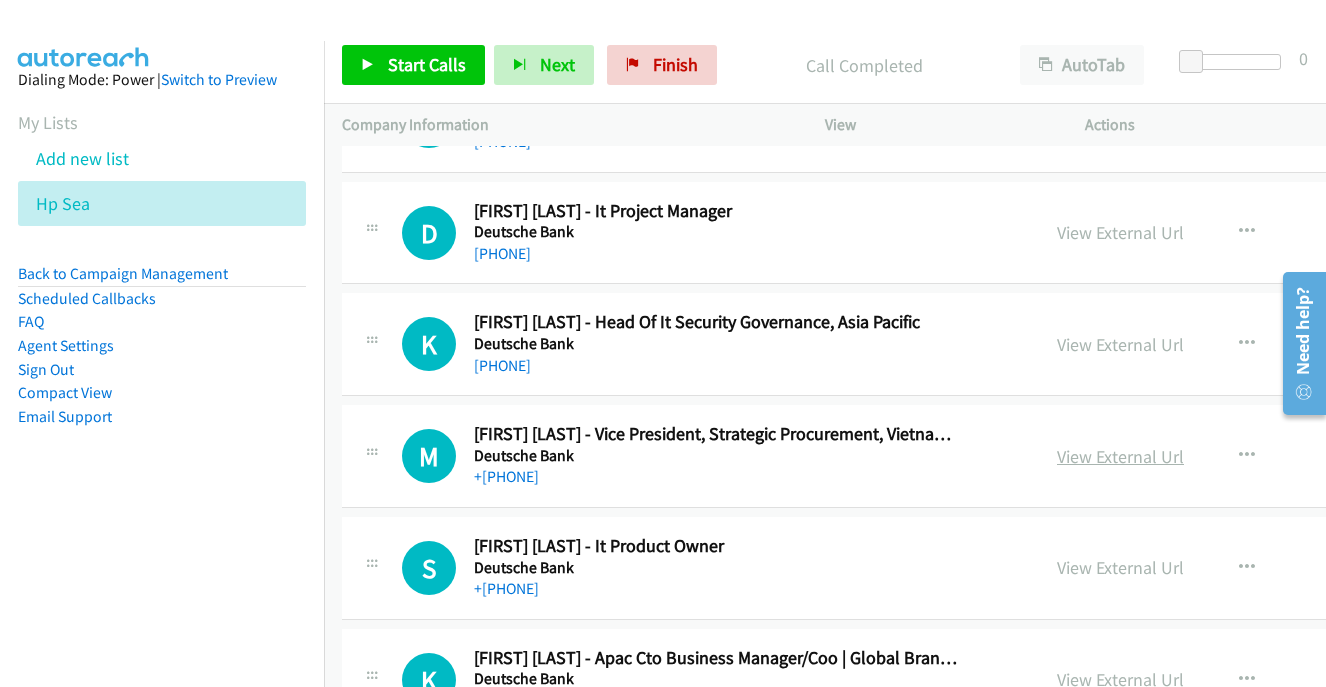 scroll, scrollTop: 3128, scrollLeft: 0, axis: vertical 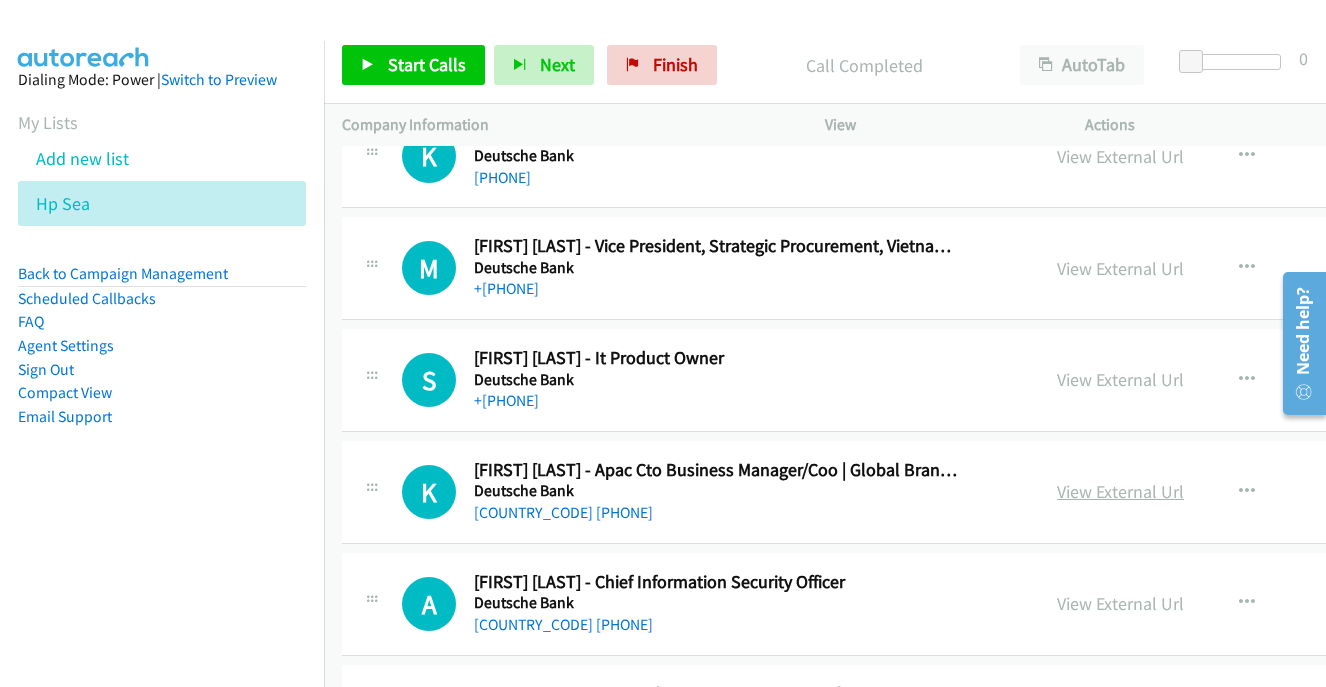 click on "View External Url" at bounding box center [1120, 491] 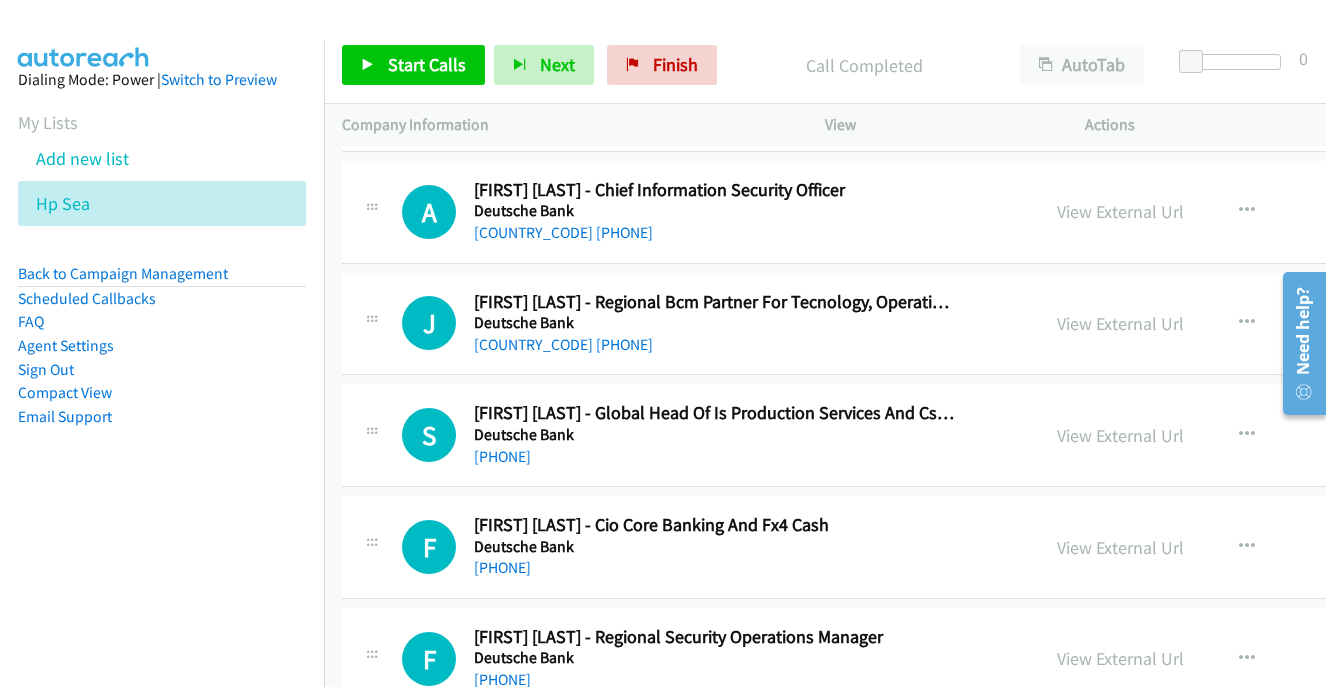 scroll, scrollTop: 3537, scrollLeft: 0, axis: vertical 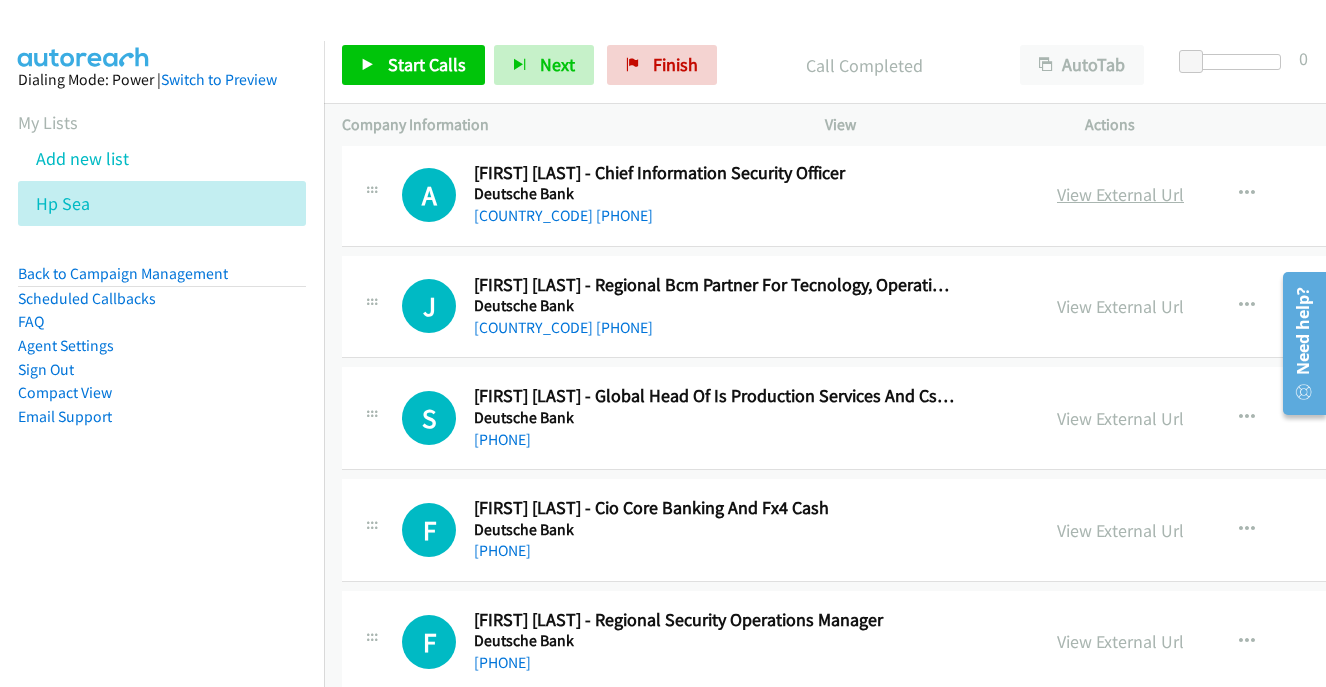 click on "View External Url" at bounding box center [1120, 194] 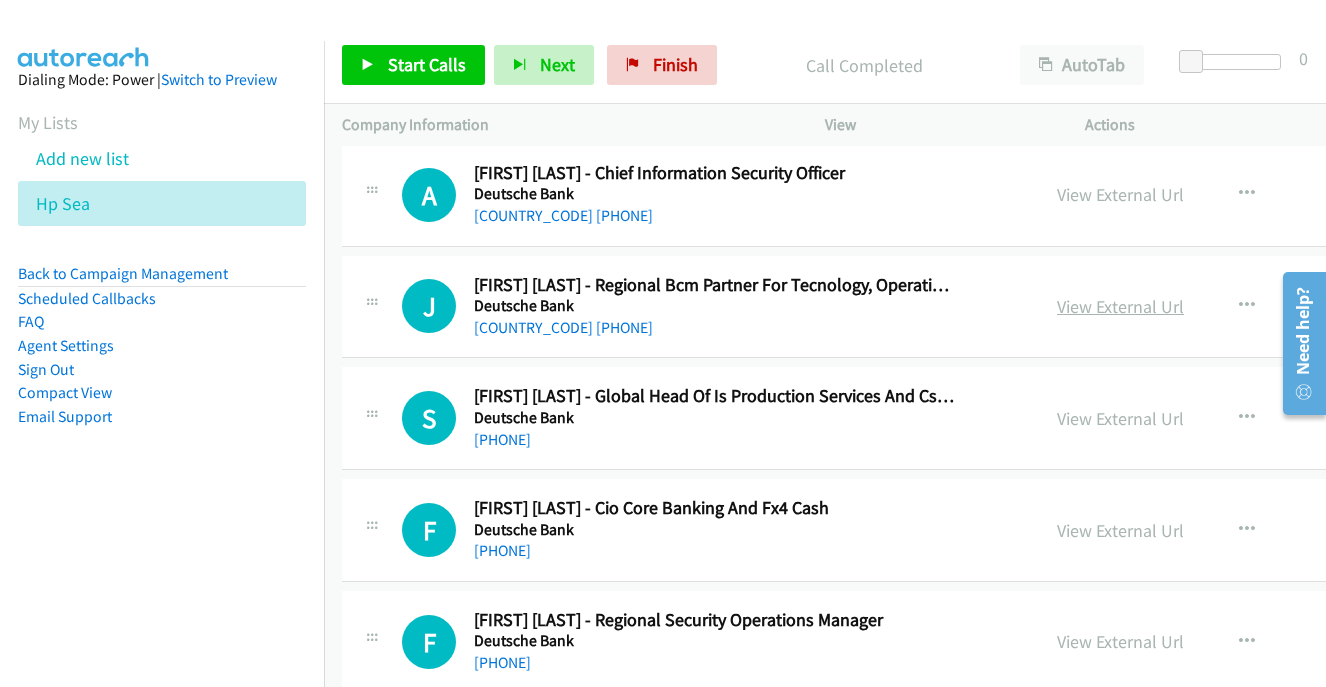 click on "View External Url" at bounding box center [1120, 306] 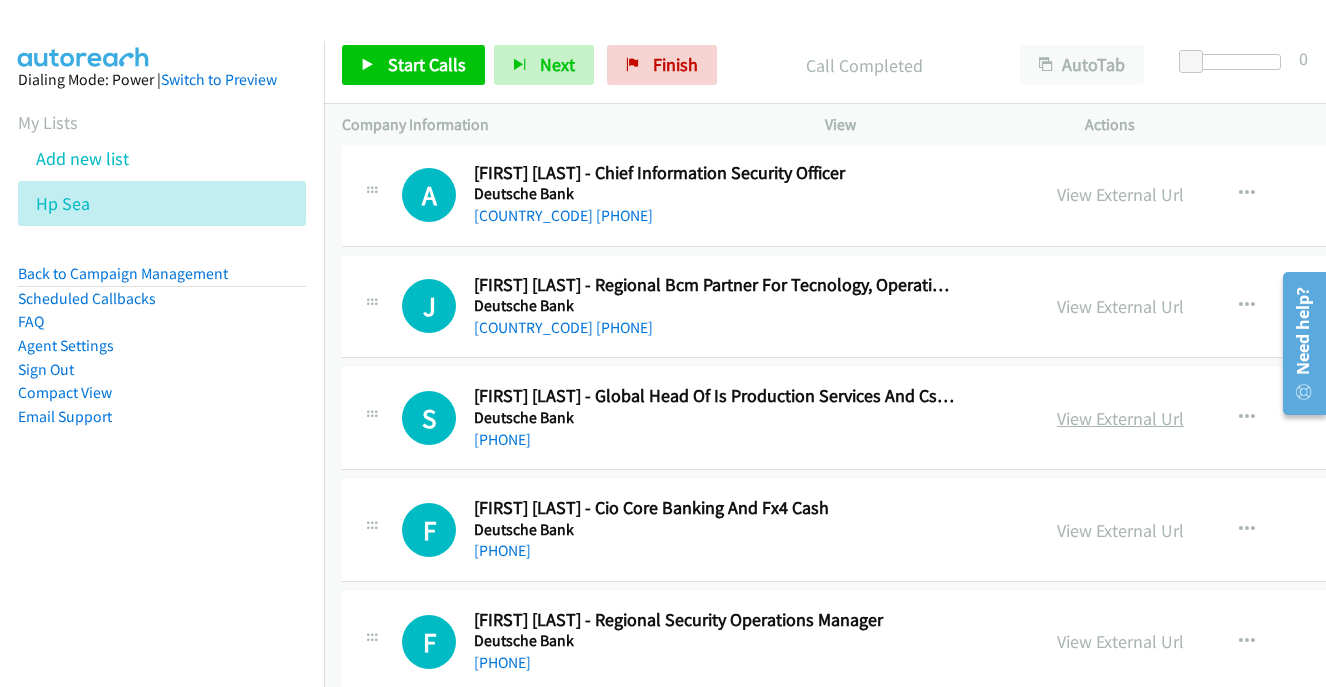 click on "View External Url" at bounding box center [1120, 418] 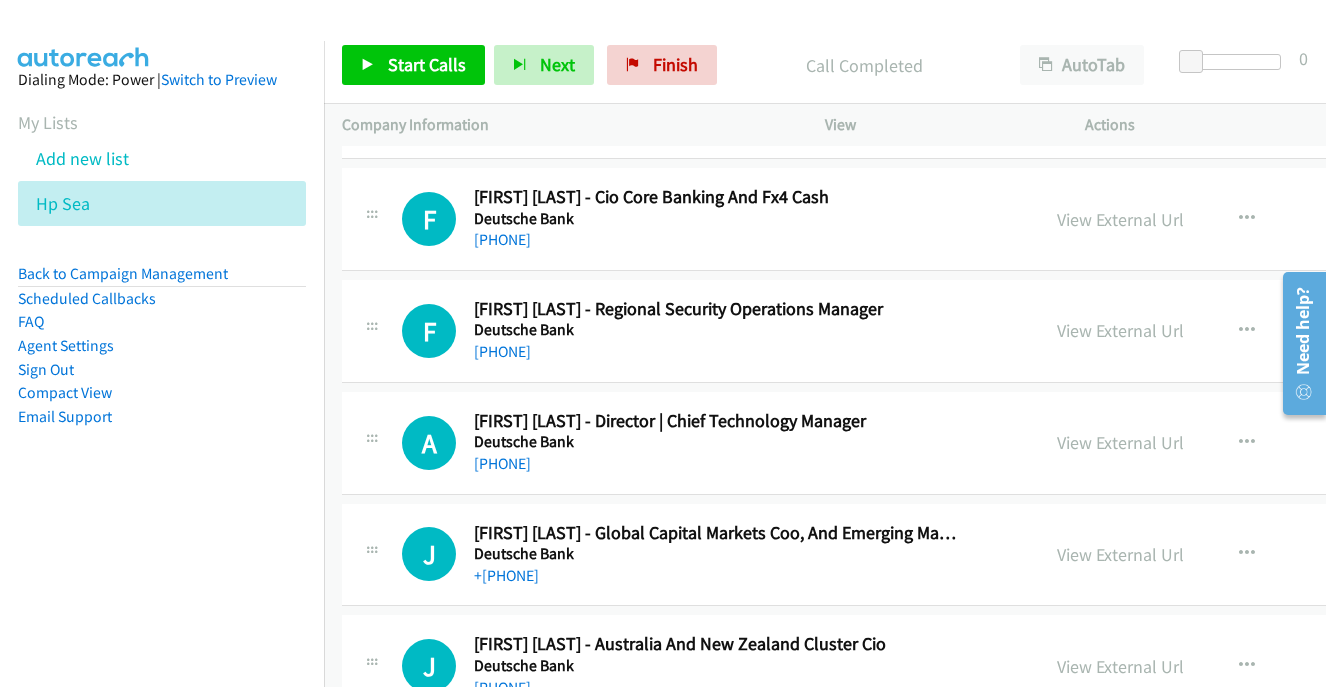 scroll, scrollTop: 3849, scrollLeft: 0, axis: vertical 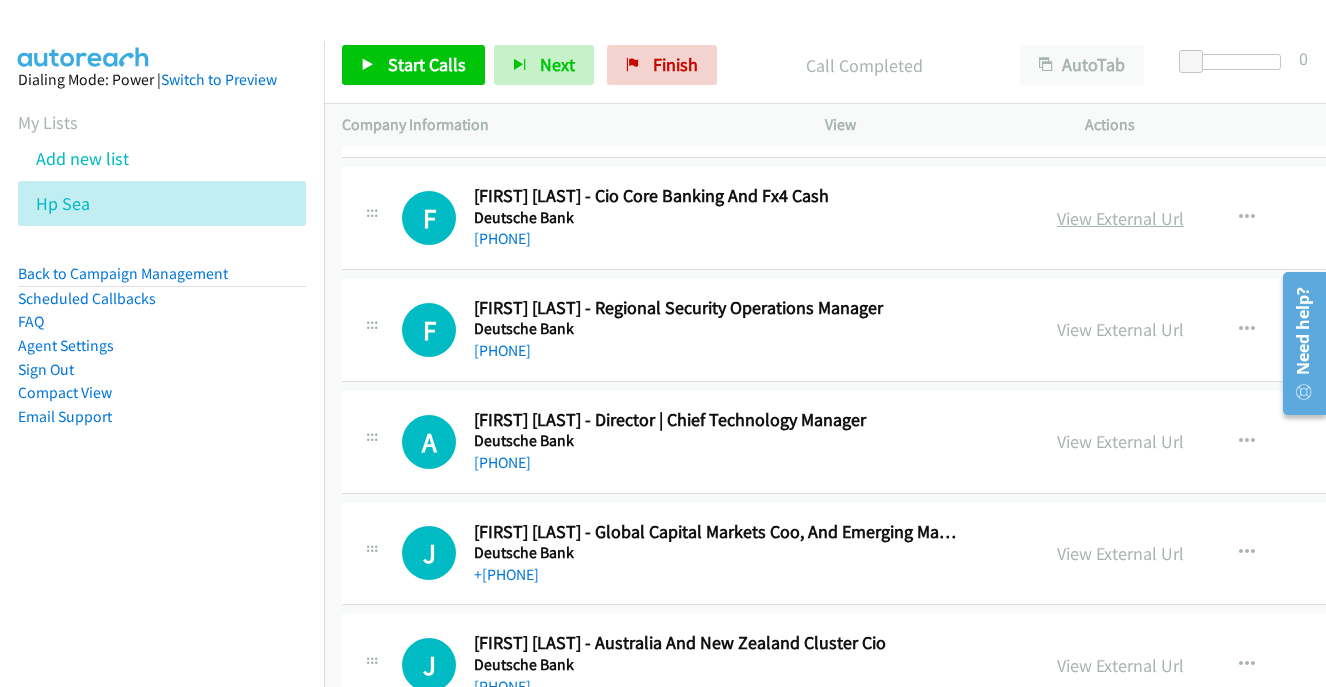click on "View External Url" at bounding box center (1120, 218) 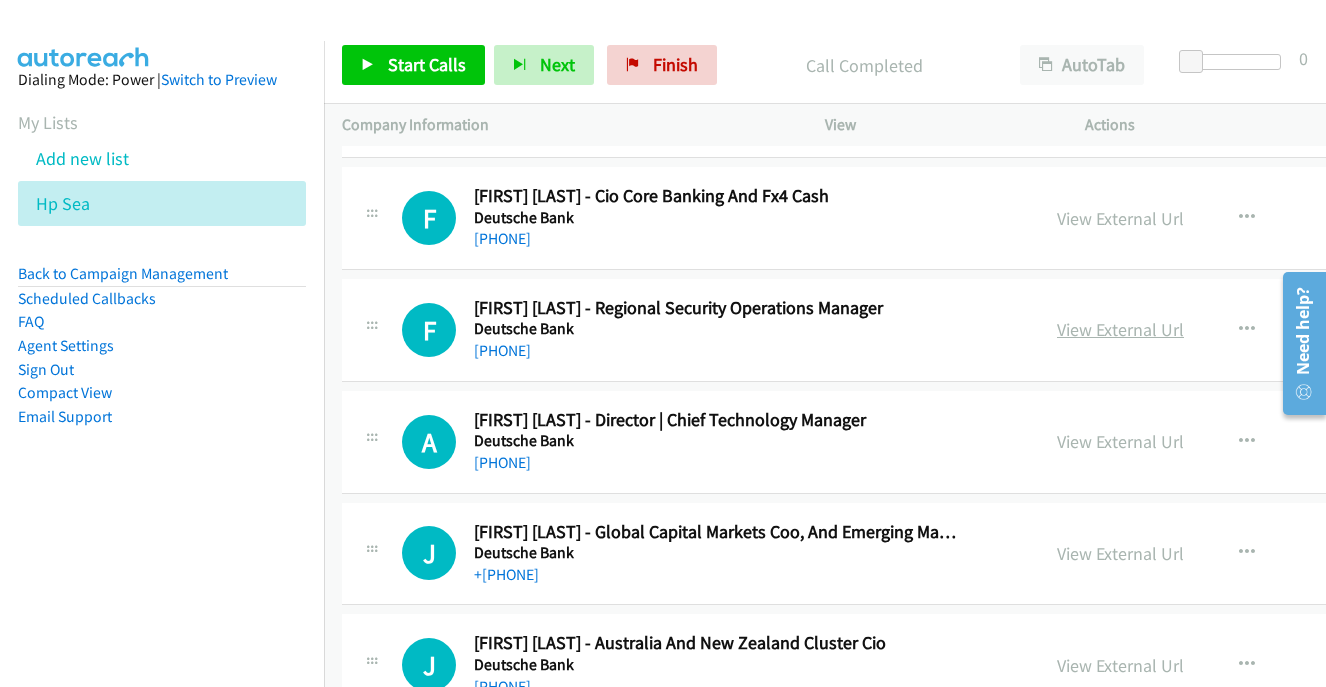 click on "View External Url" at bounding box center (1120, 329) 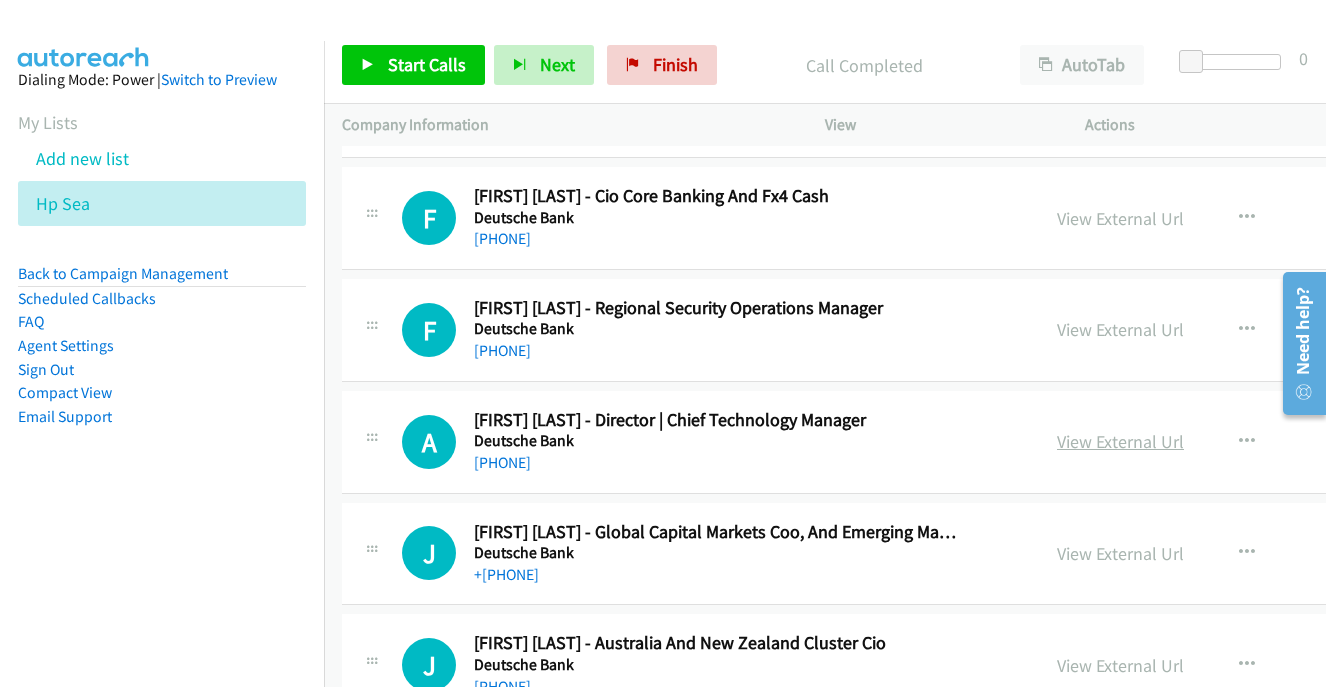 click on "View External Url" at bounding box center (1120, 441) 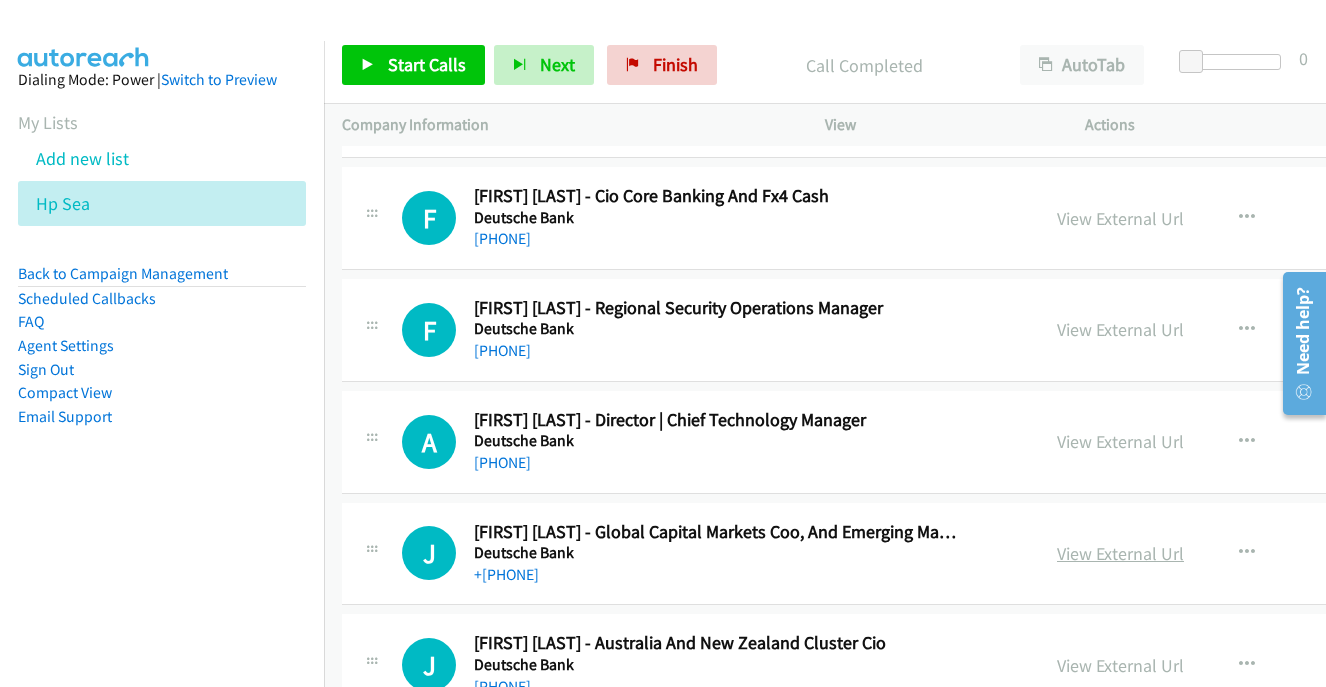 click on "View External Url" at bounding box center (1120, 553) 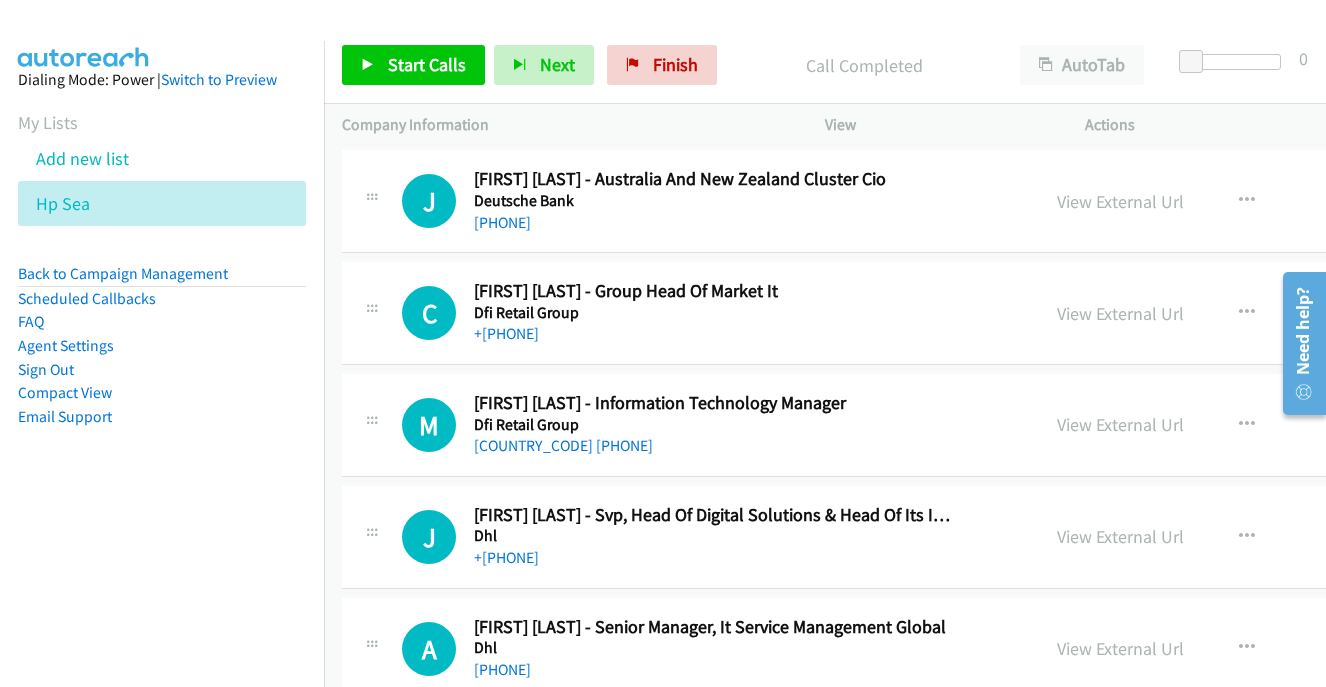 scroll, scrollTop: 4319, scrollLeft: 0, axis: vertical 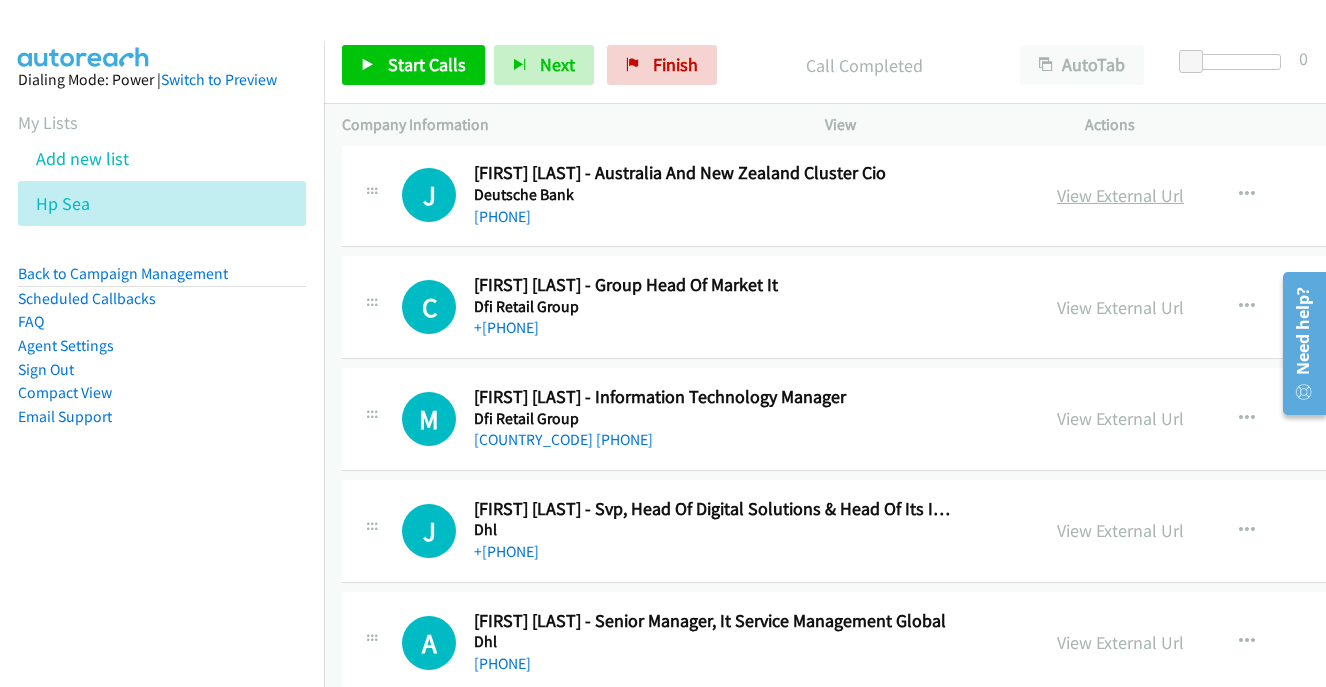 click on "View External Url" at bounding box center [1120, 195] 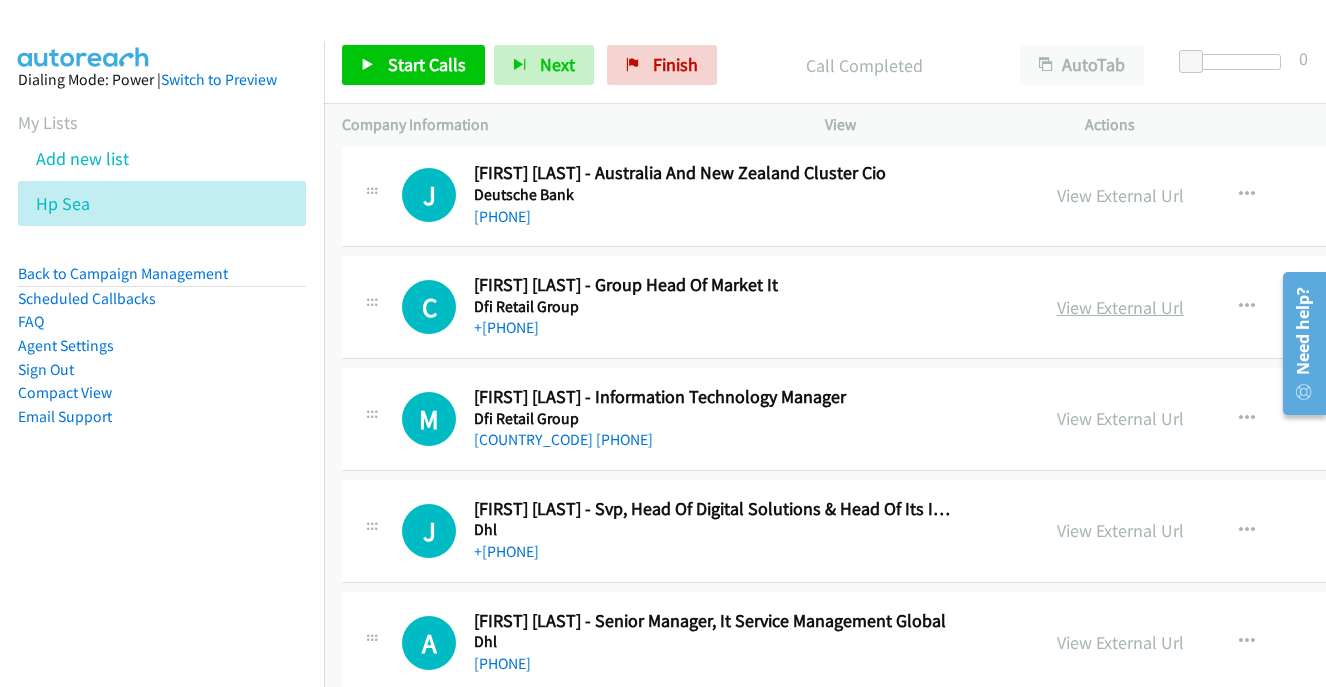 click on "View External Url" at bounding box center (1120, 307) 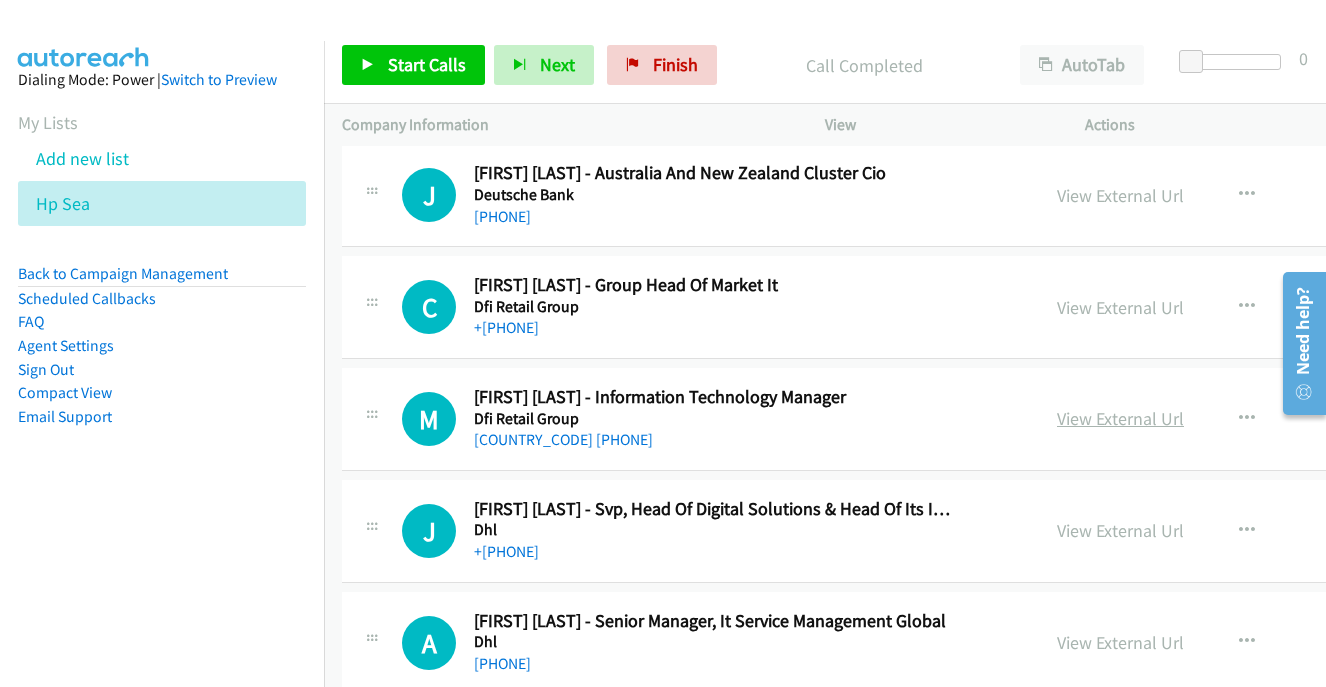 click on "View External Url" at bounding box center (1120, 418) 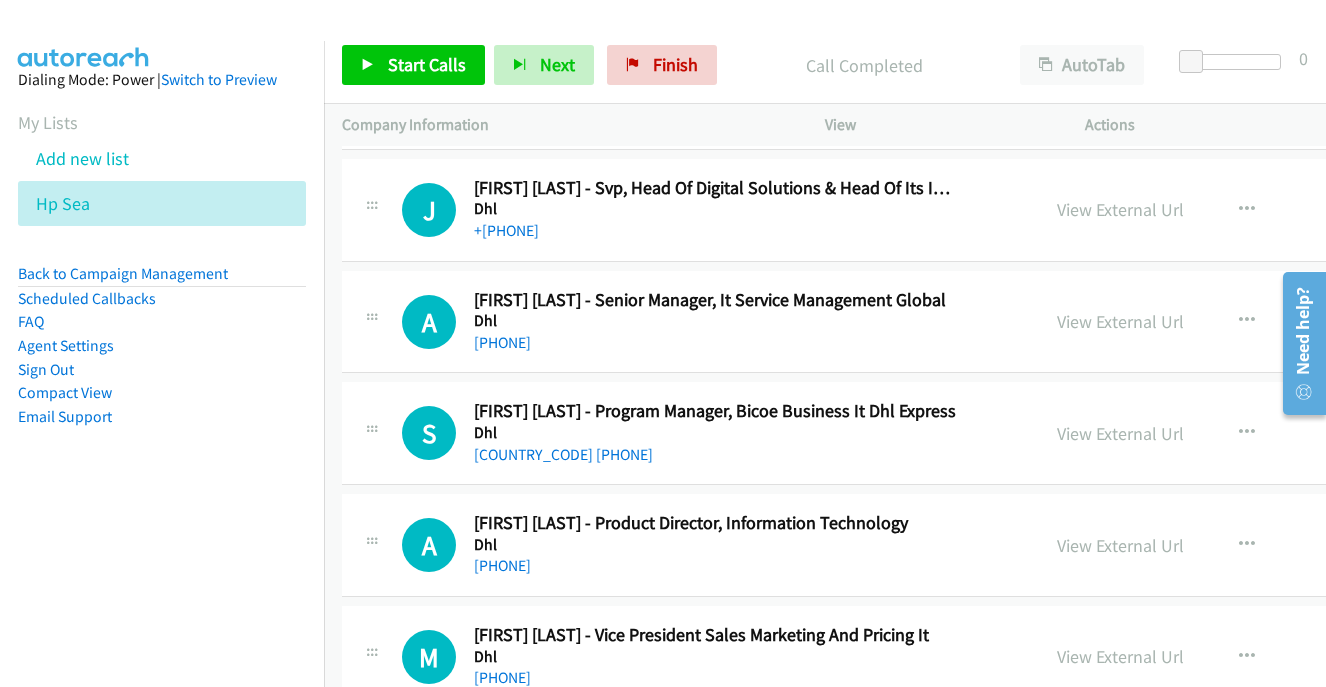 scroll, scrollTop: 4648, scrollLeft: 0, axis: vertical 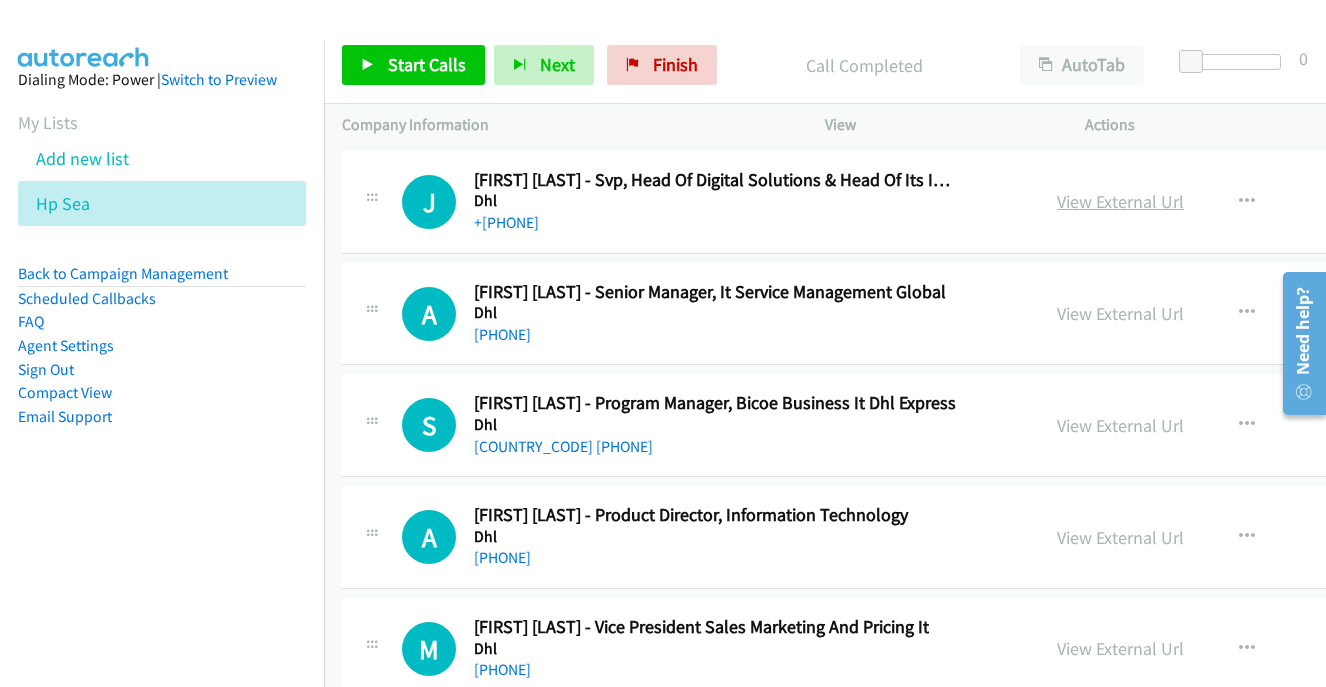 click on "View External Url" at bounding box center [1120, 201] 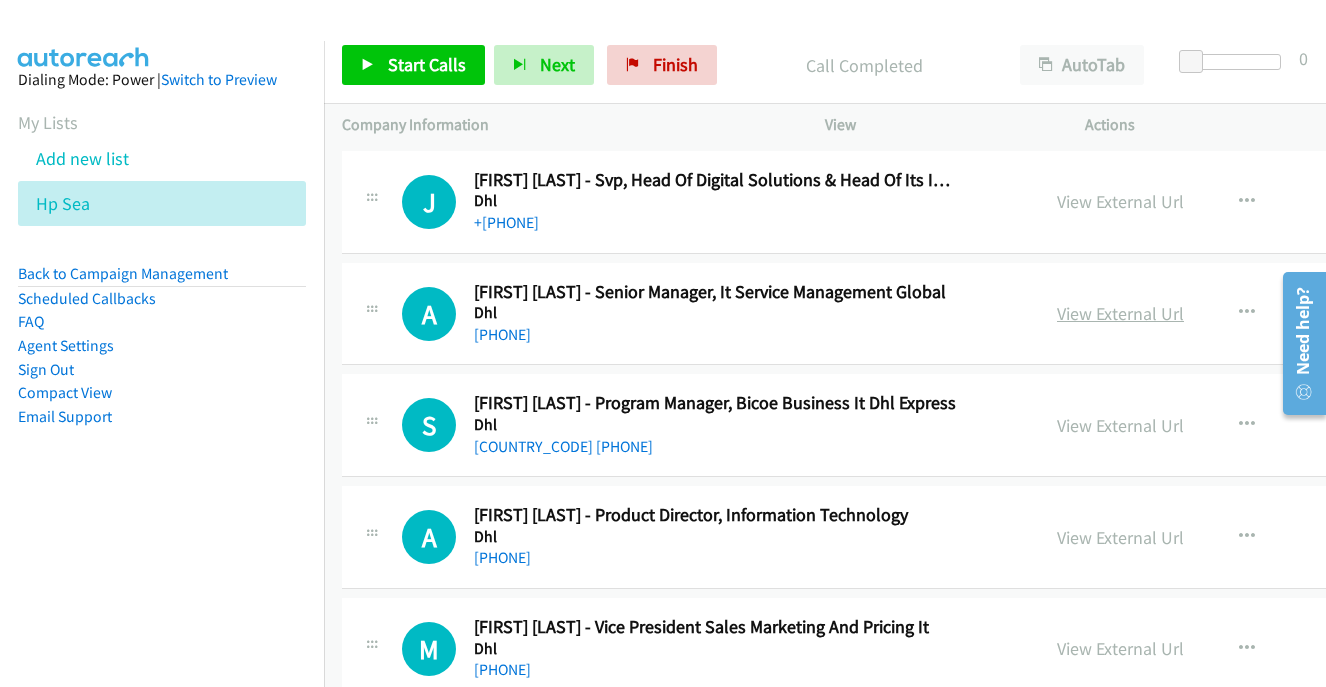 click on "View External Url" at bounding box center (1120, 313) 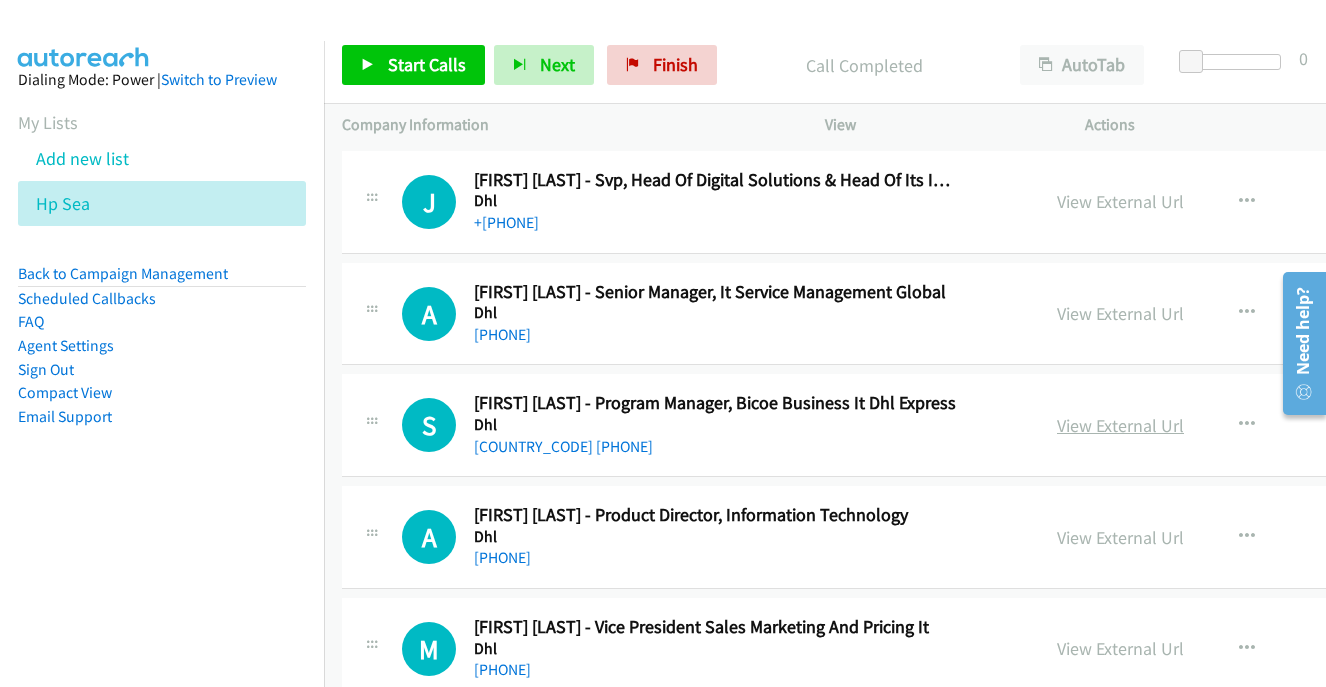 click on "View External Url" at bounding box center [1120, 425] 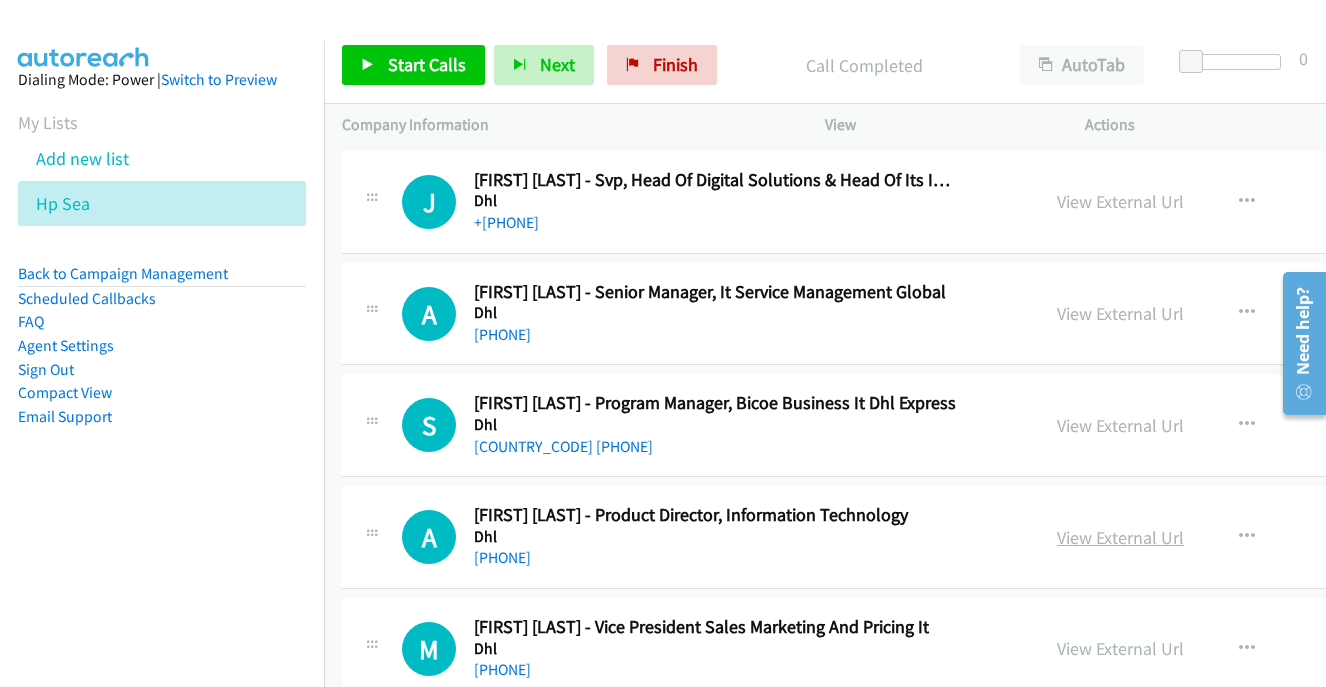 click on "View External Url" at bounding box center (1120, 537) 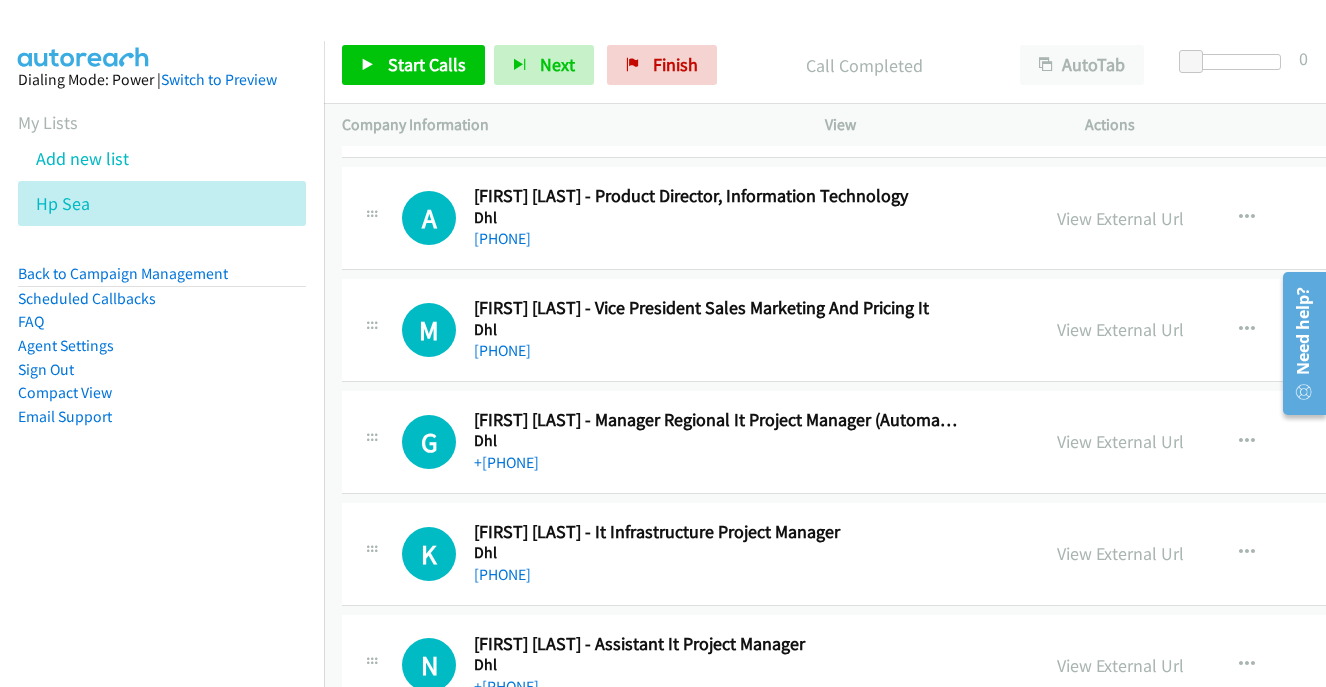 scroll, scrollTop: 4978, scrollLeft: 0, axis: vertical 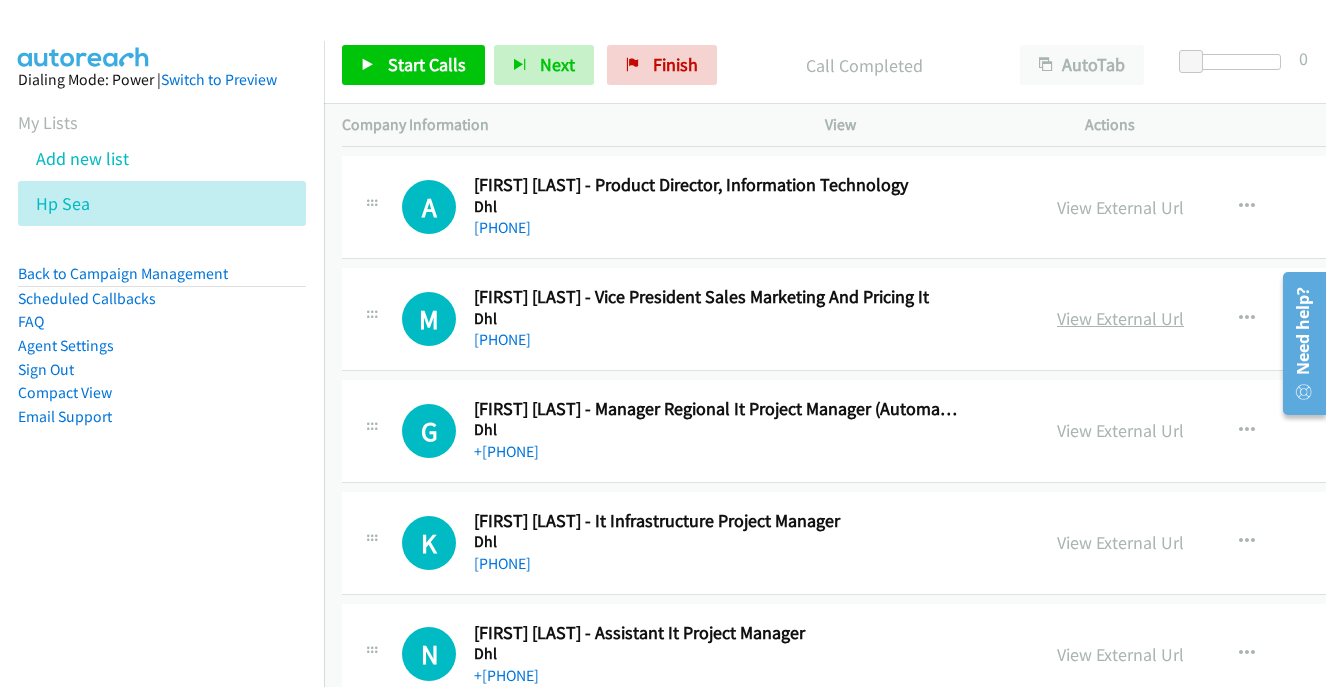 click on "View External Url" at bounding box center [1120, 318] 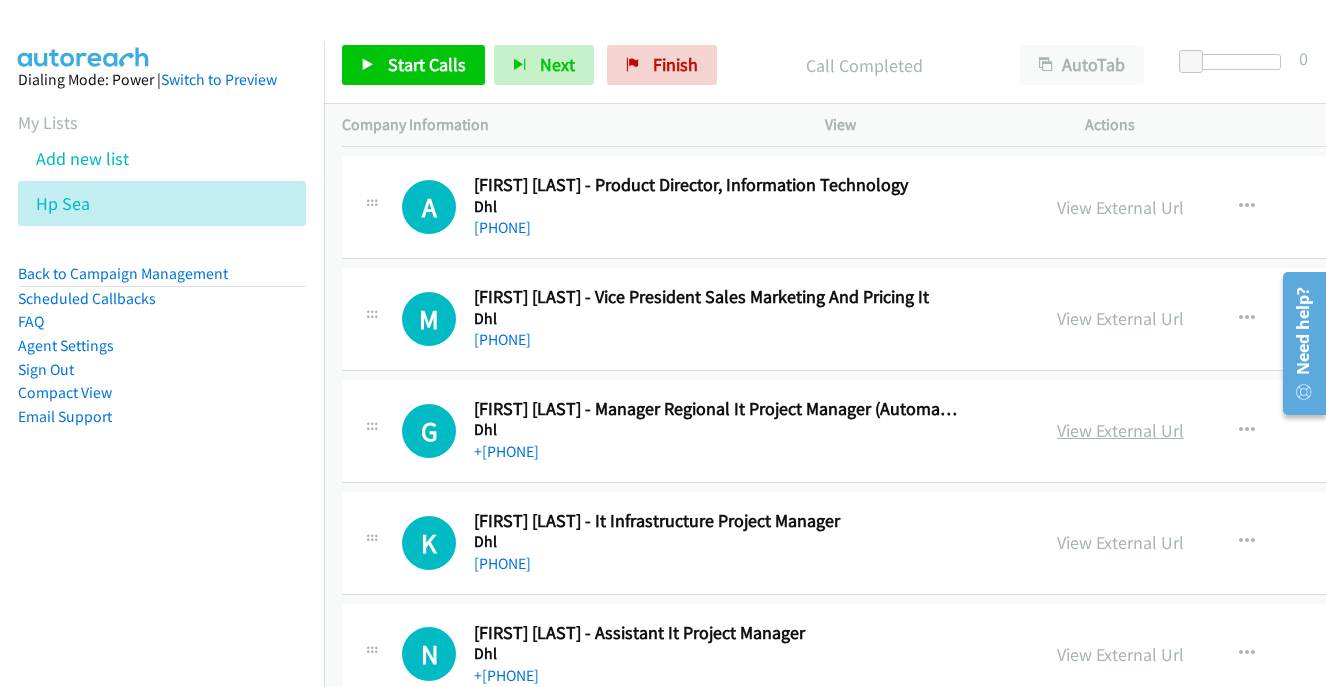 click on "View External Url" at bounding box center (1120, 430) 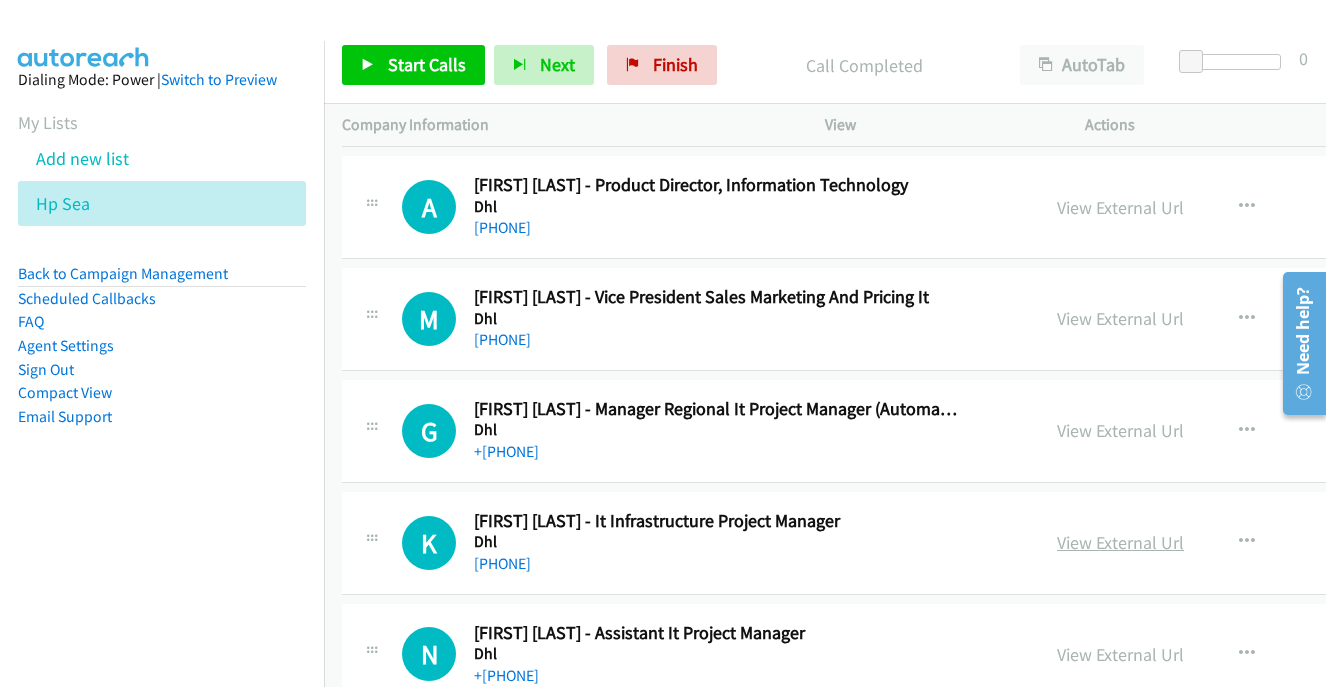 click on "View External Url" at bounding box center (1120, 542) 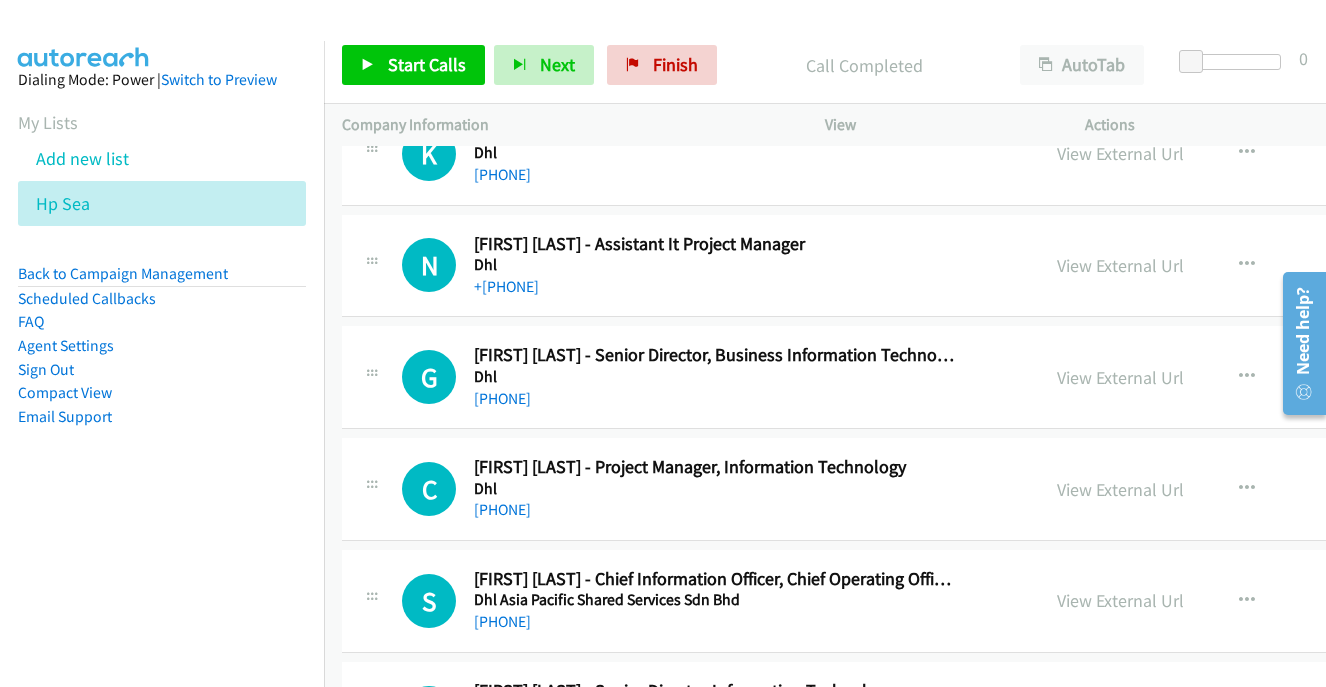 scroll, scrollTop: 5375, scrollLeft: 0, axis: vertical 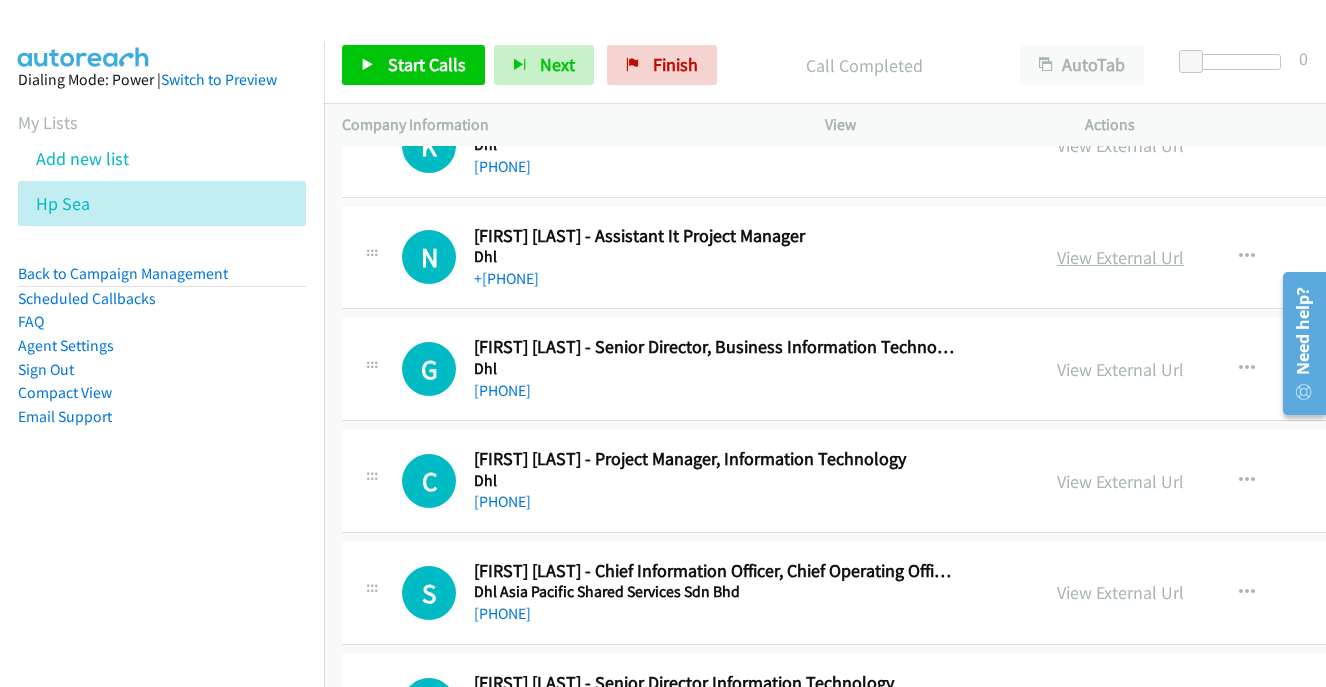 click on "View External Url" at bounding box center [1120, 257] 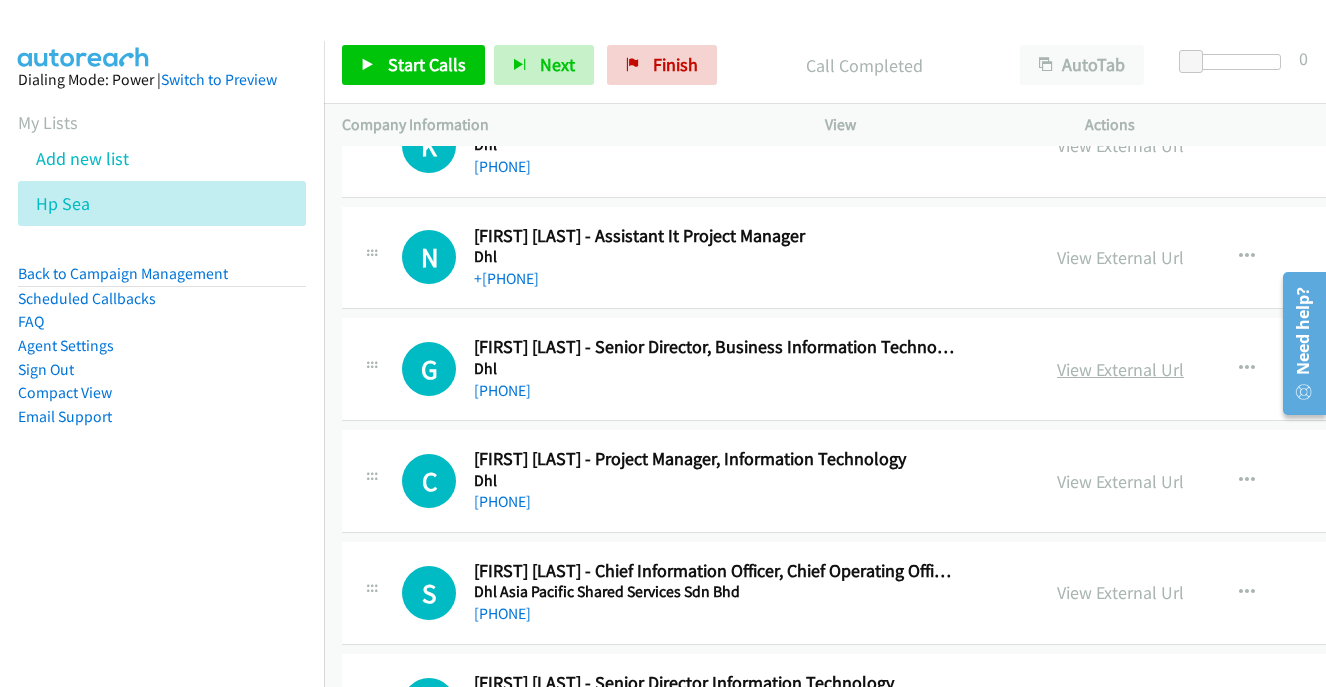 click on "View External Url" at bounding box center (1120, 369) 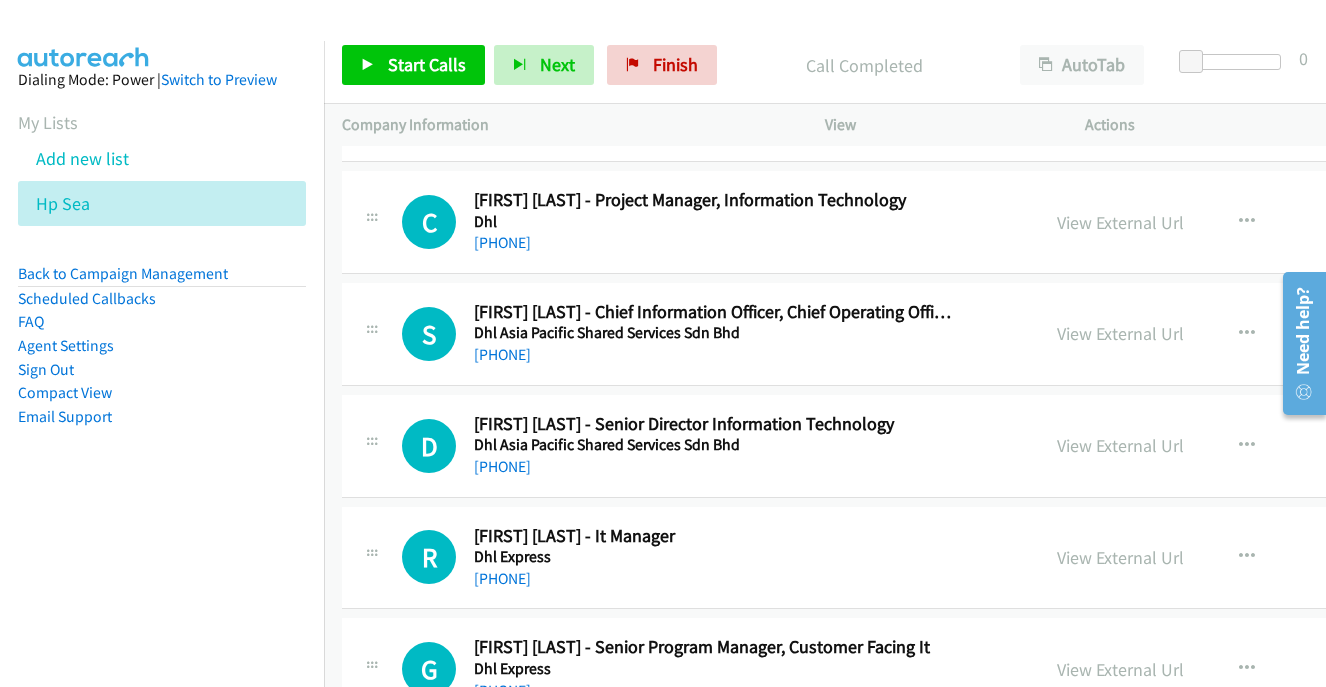scroll, scrollTop: 5640, scrollLeft: 0, axis: vertical 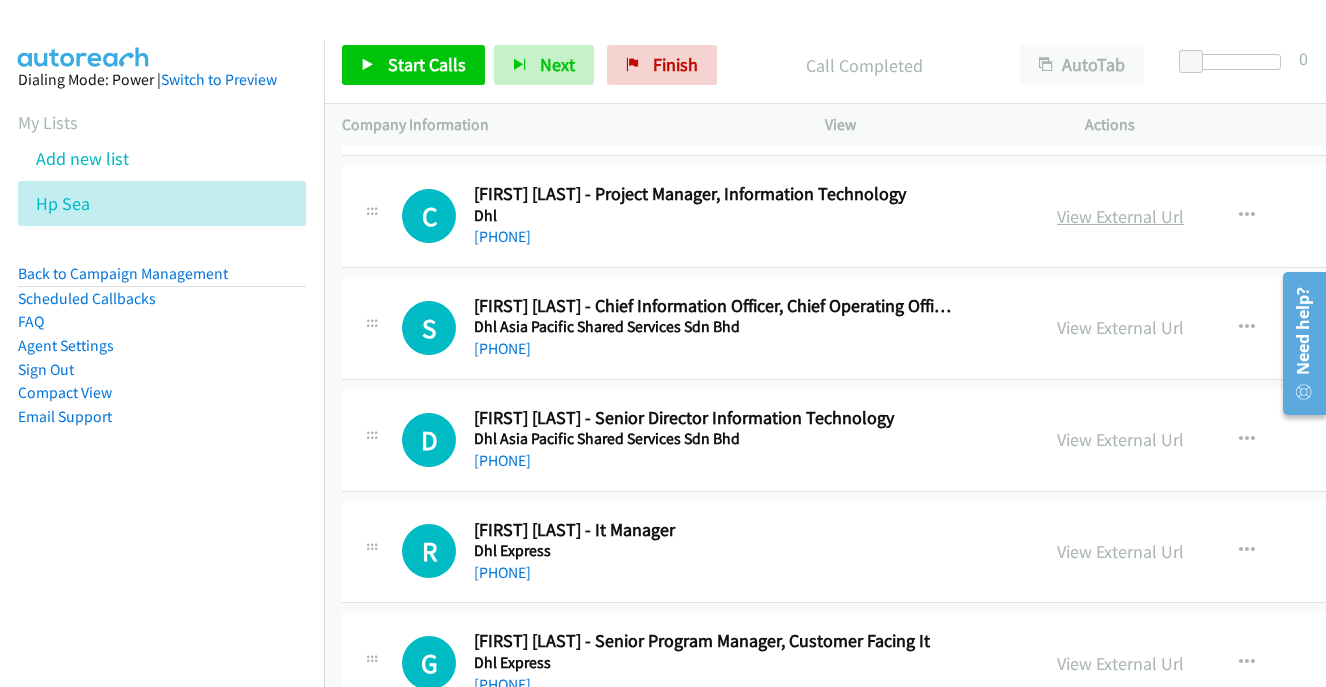 click on "View External Url" at bounding box center [1120, 216] 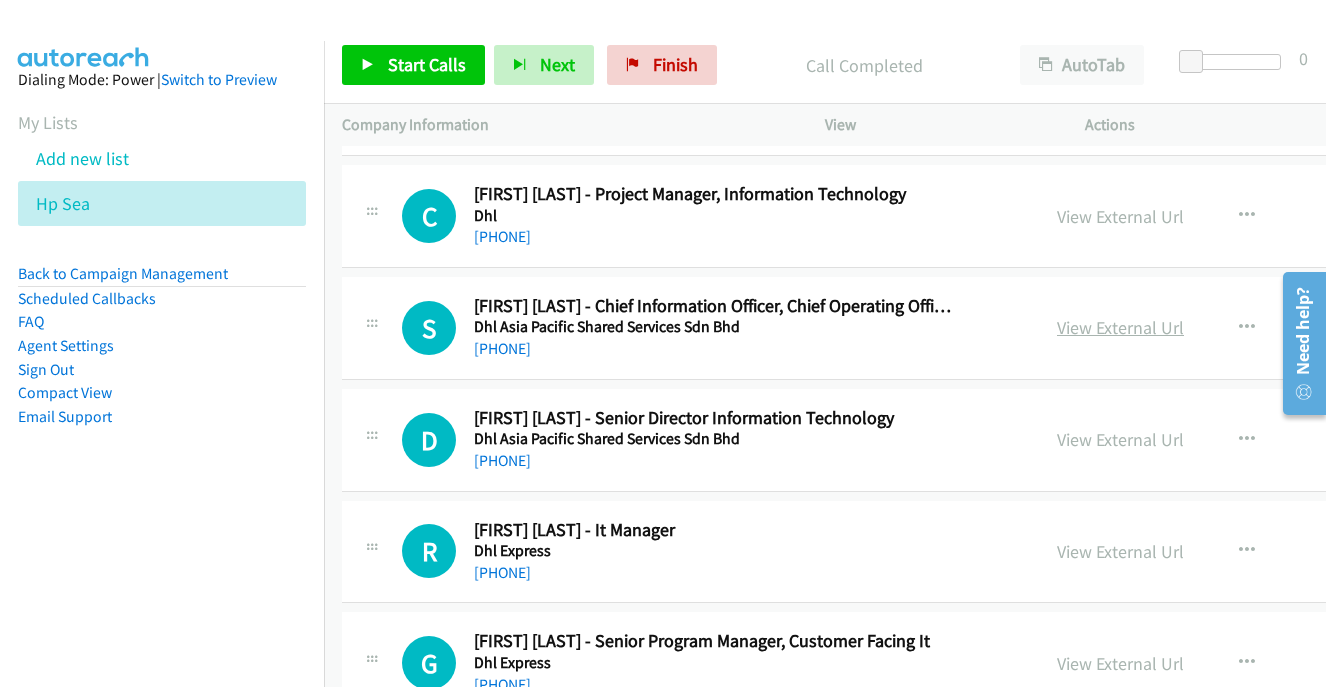click on "View External Url" at bounding box center (1120, 327) 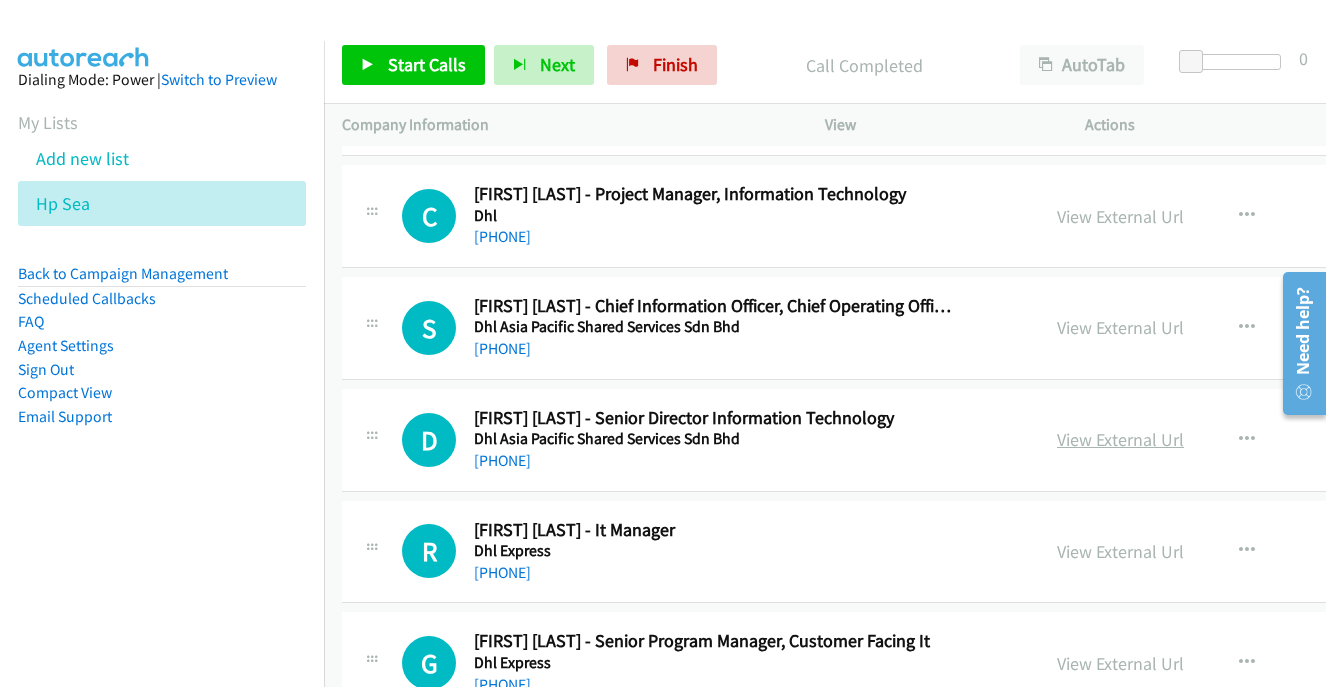 click on "View External Url" at bounding box center (1120, 439) 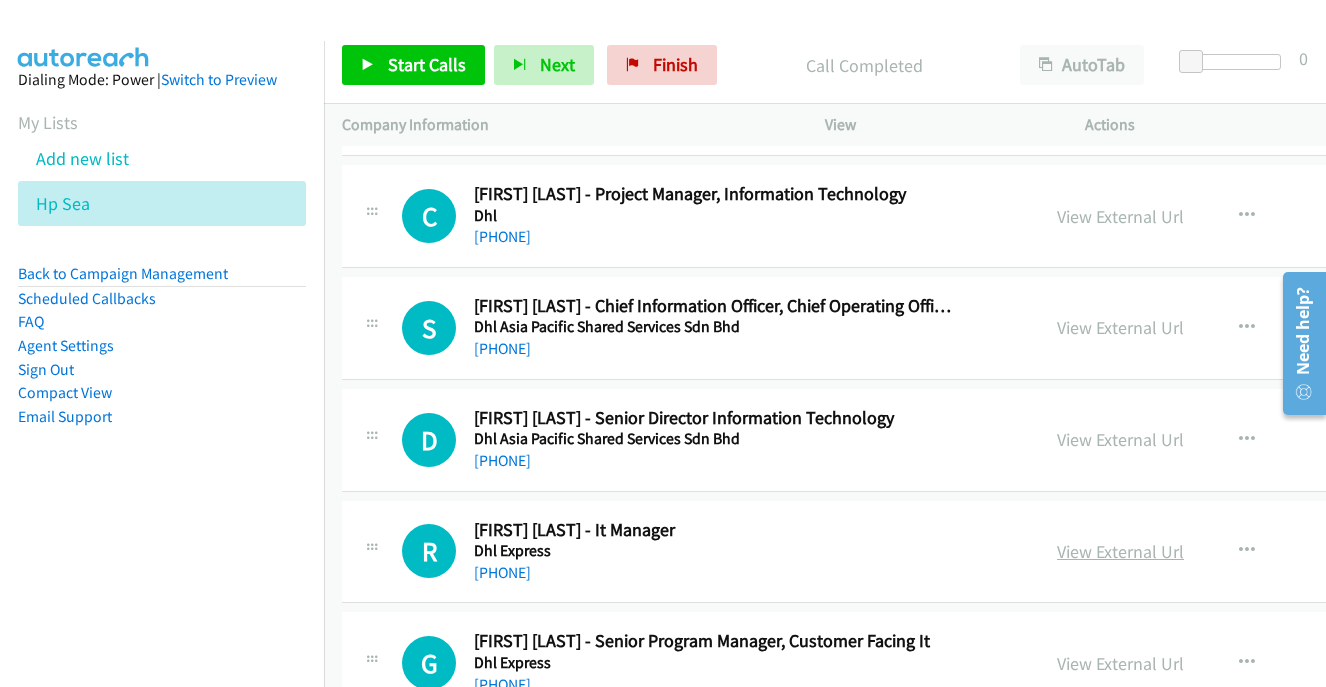 click on "View External Url" at bounding box center [1120, 551] 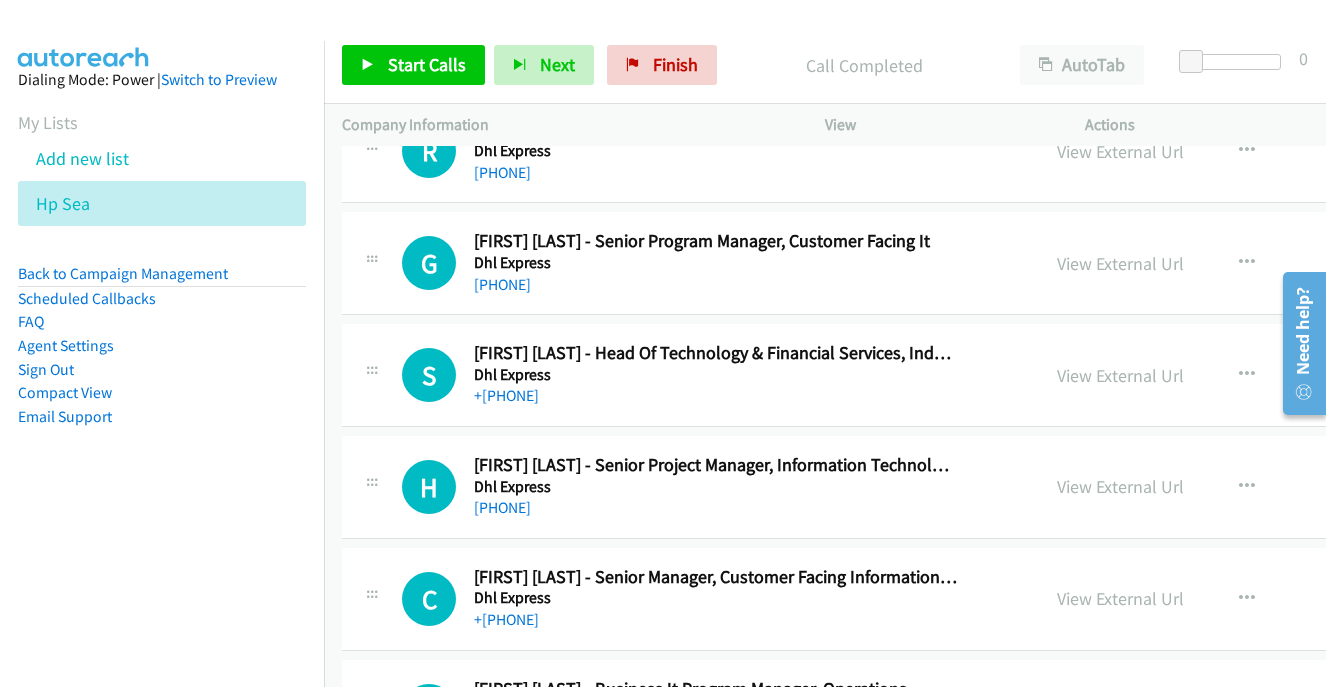 scroll, scrollTop: 6058, scrollLeft: 0, axis: vertical 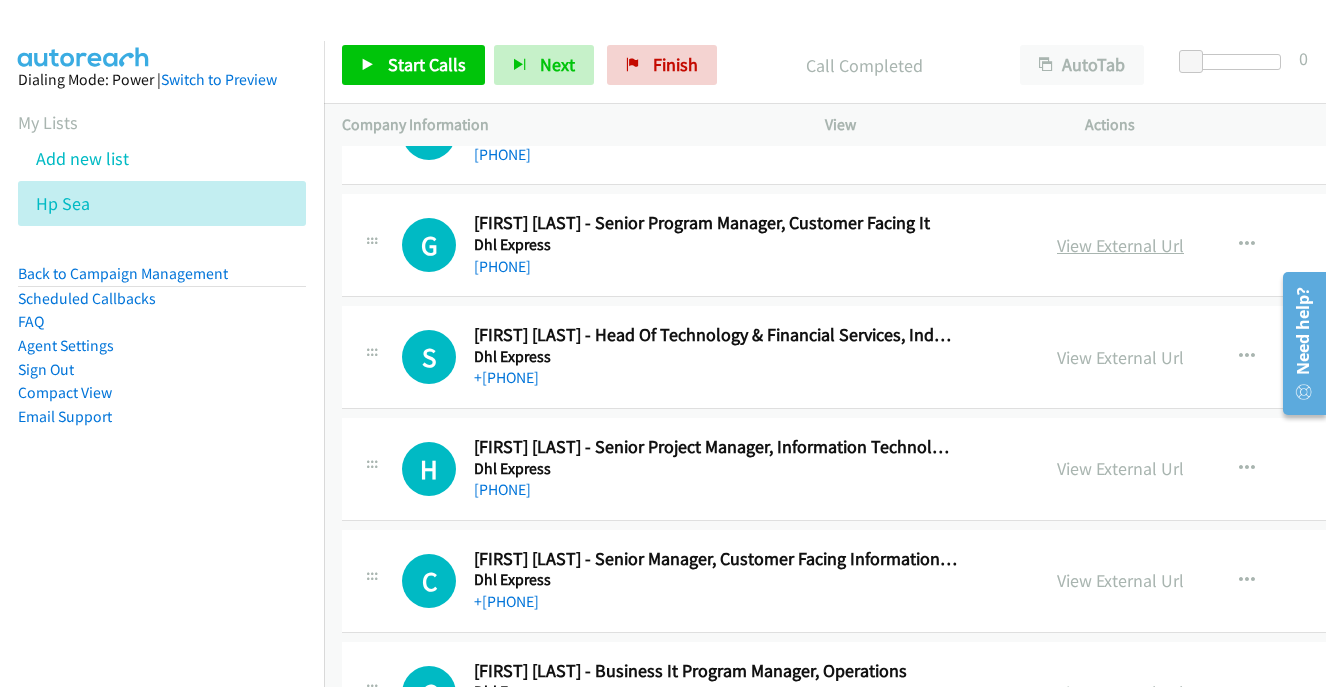 click on "View External Url" at bounding box center [1120, 245] 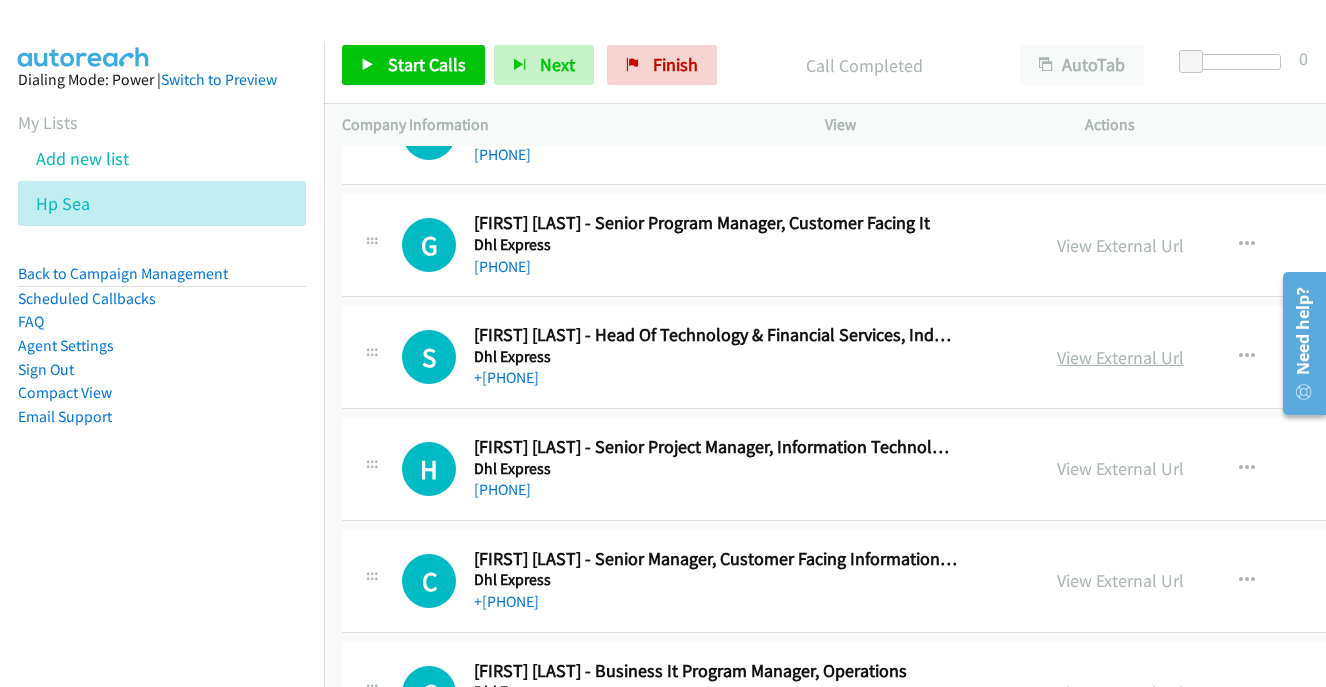click on "View External Url" at bounding box center [1120, 357] 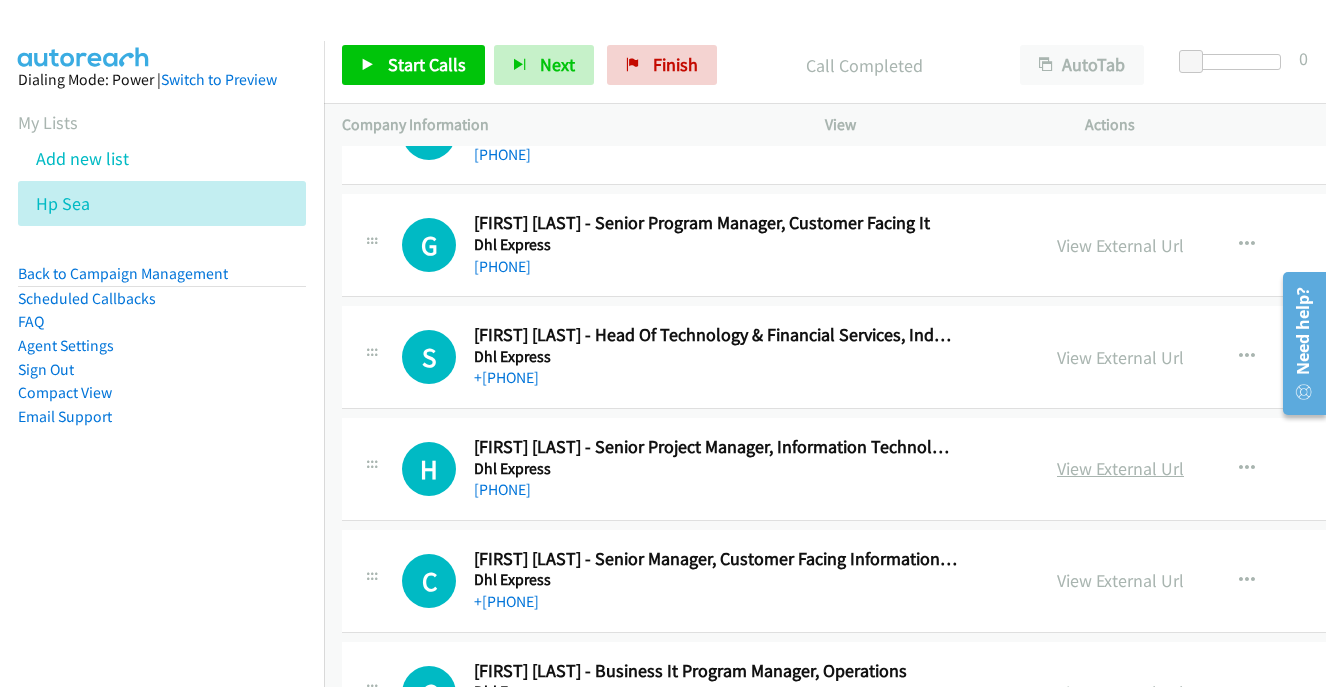 click on "View External Url" at bounding box center [1120, 468] 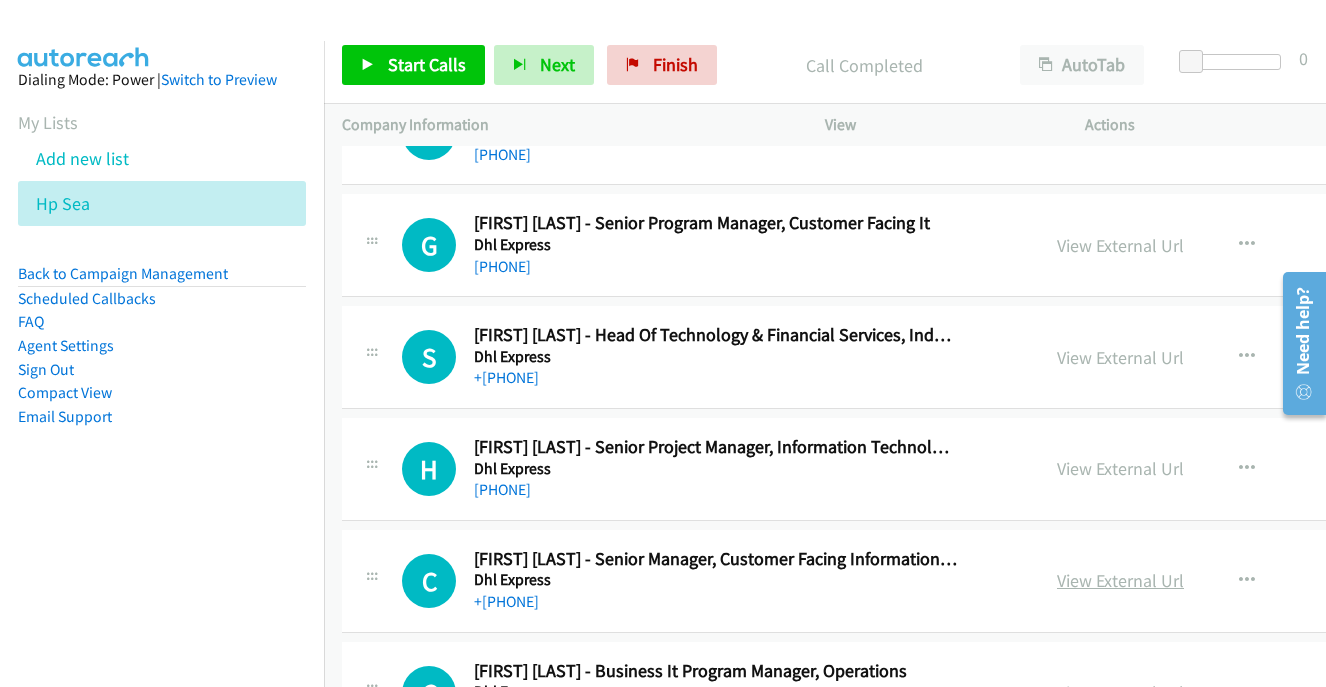 click on "View External Url" at bounding box center (1120, 580) 